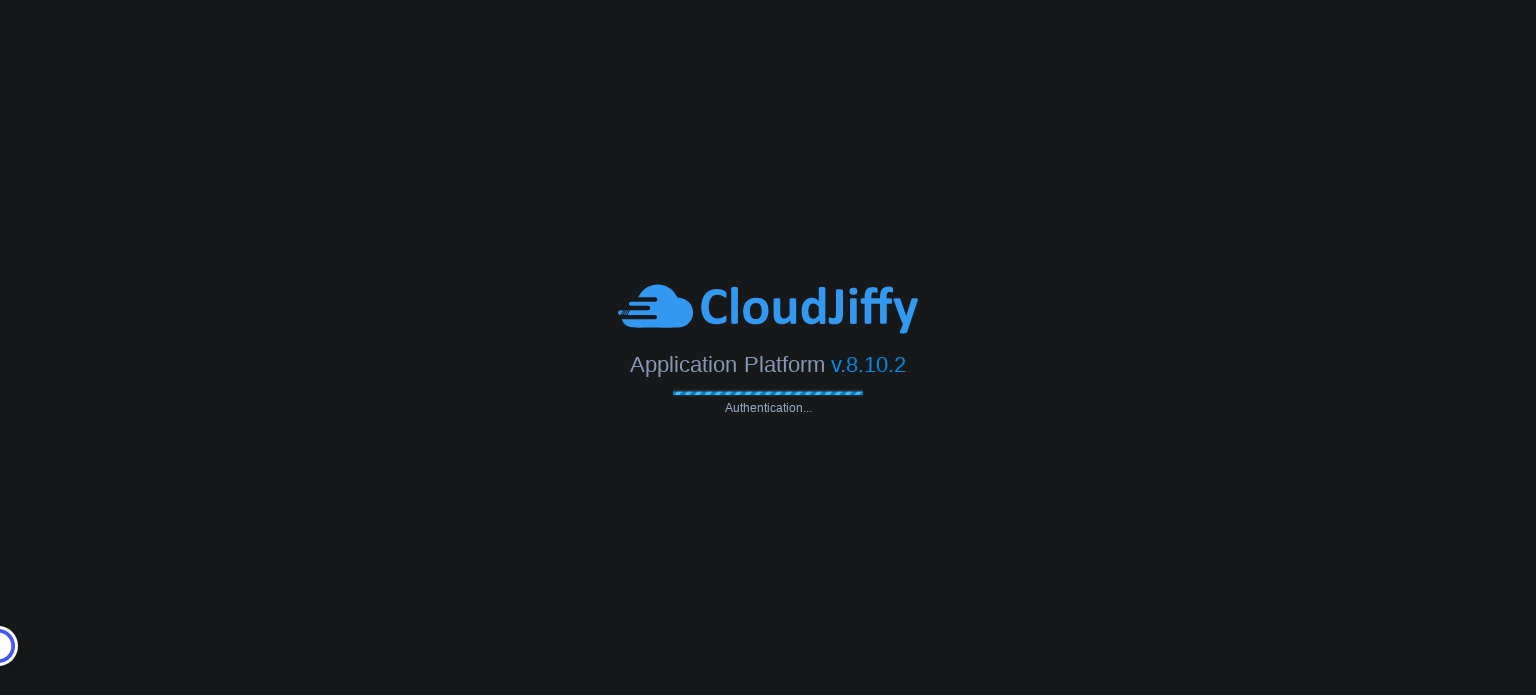 scroll, scrollTop: 0, scrollLeft: 0, axis: both 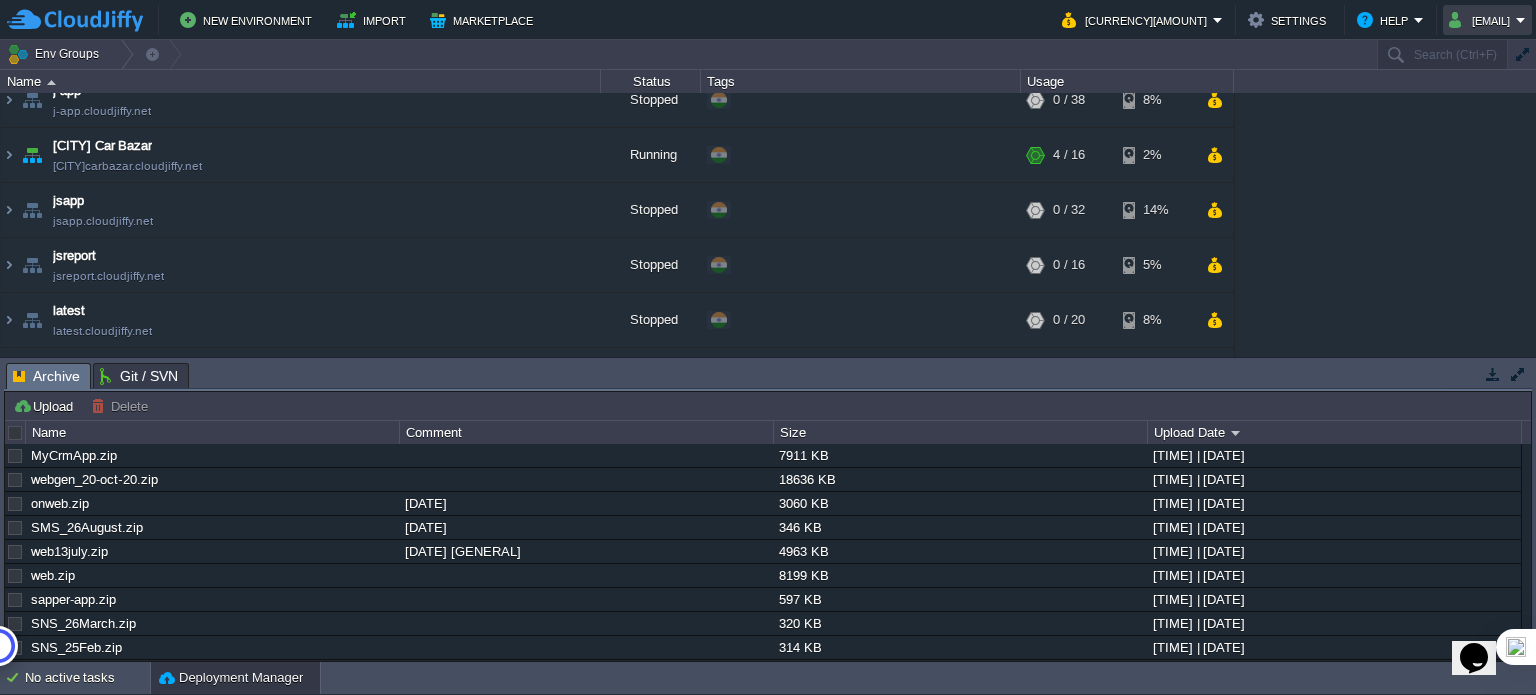 click on "singhthakurbhanupratap0@gmail.com" at bounding box center (1482, 20) 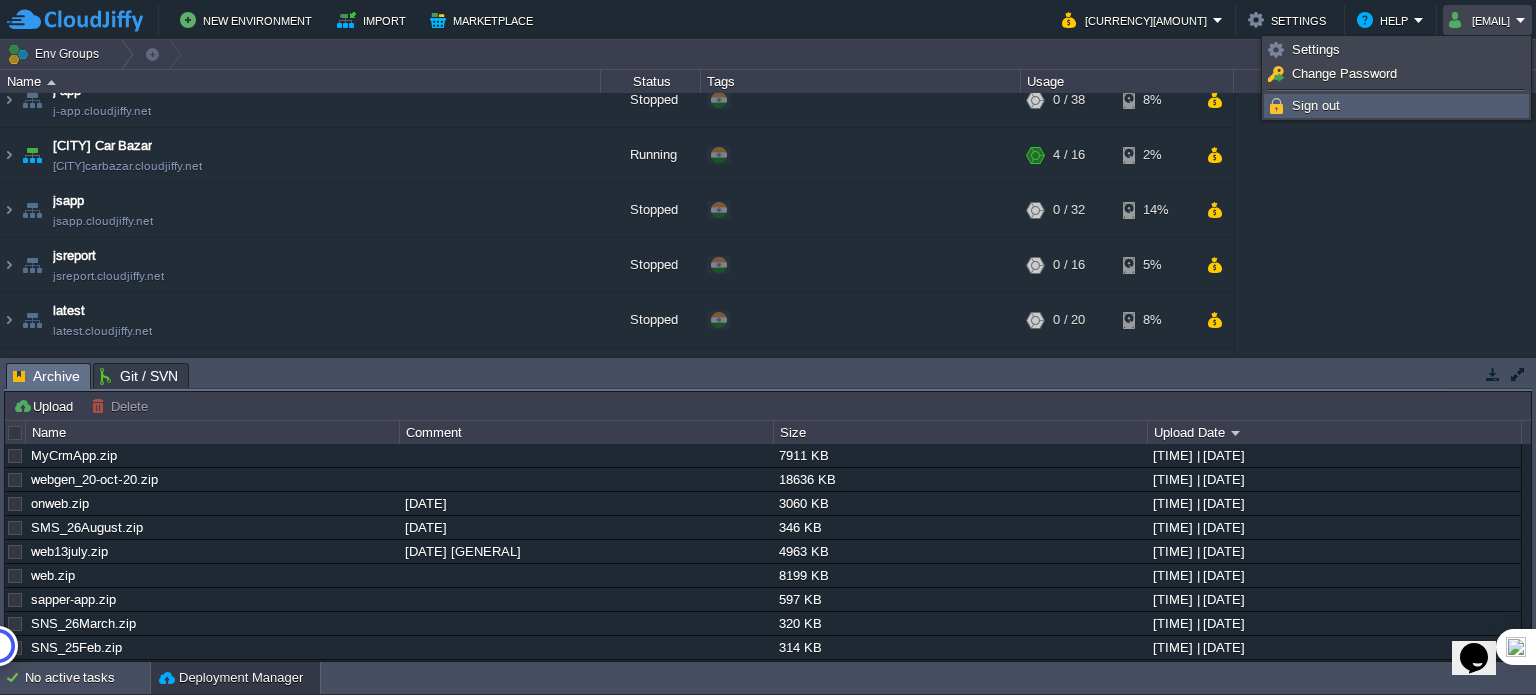 click on "Sign out" at bounding box center [1316, 105] 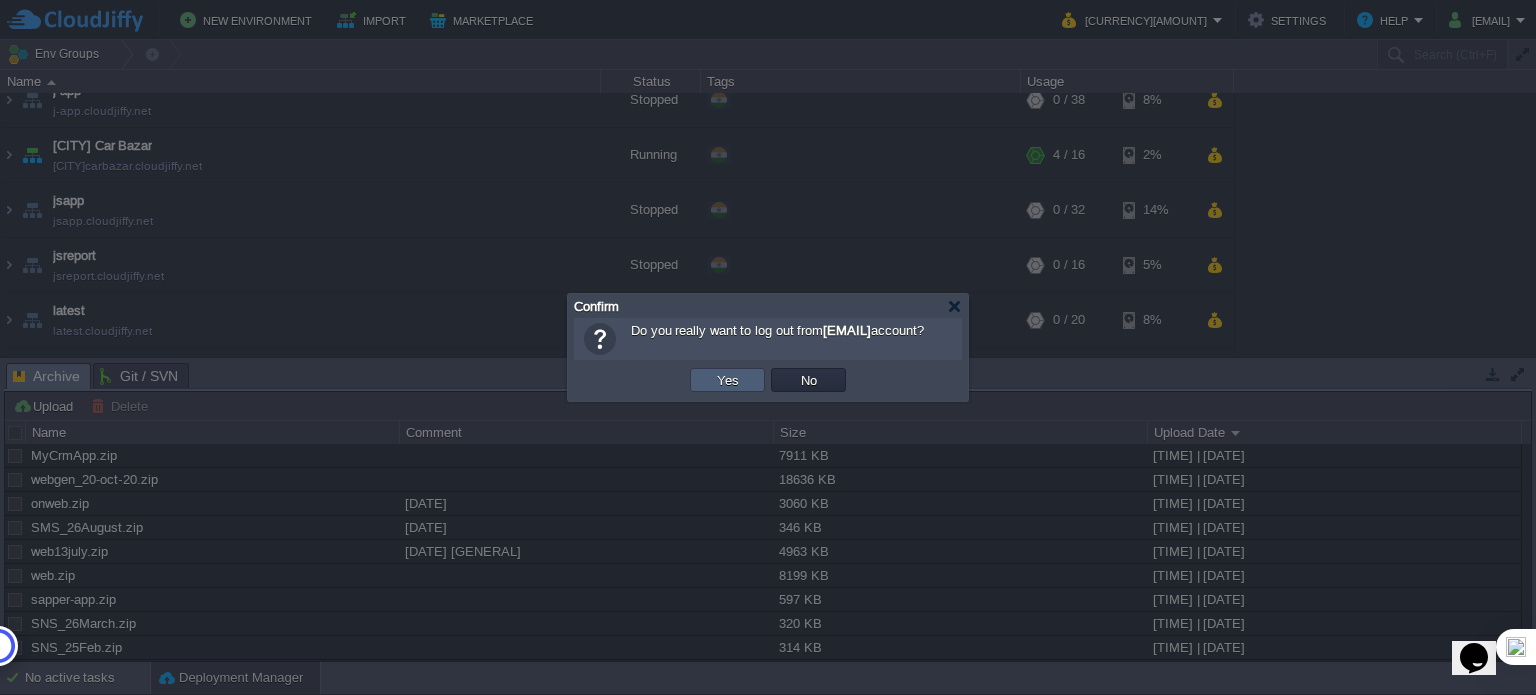 click on "Yes" at bounding box center [728, 380] 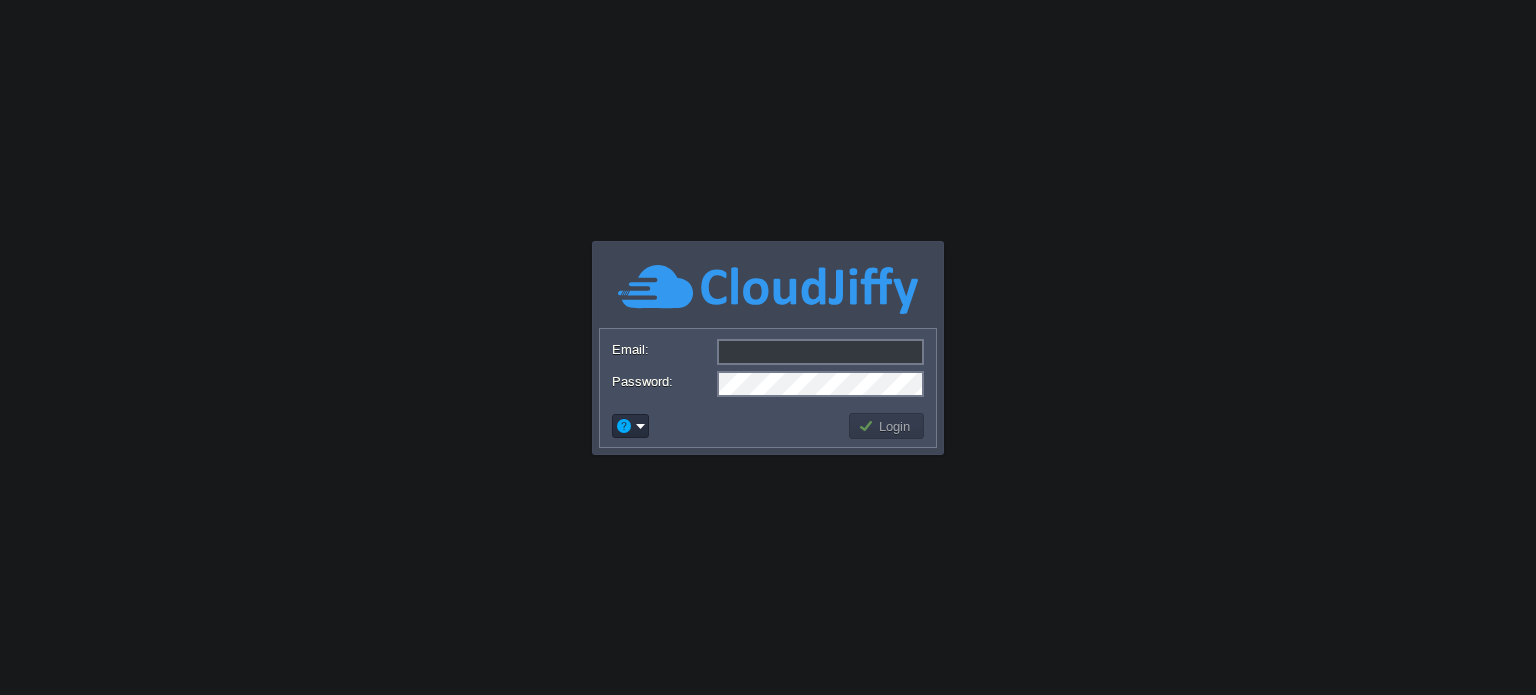scroll, scrollTop: 0, scrollLeft: 0, axis: both 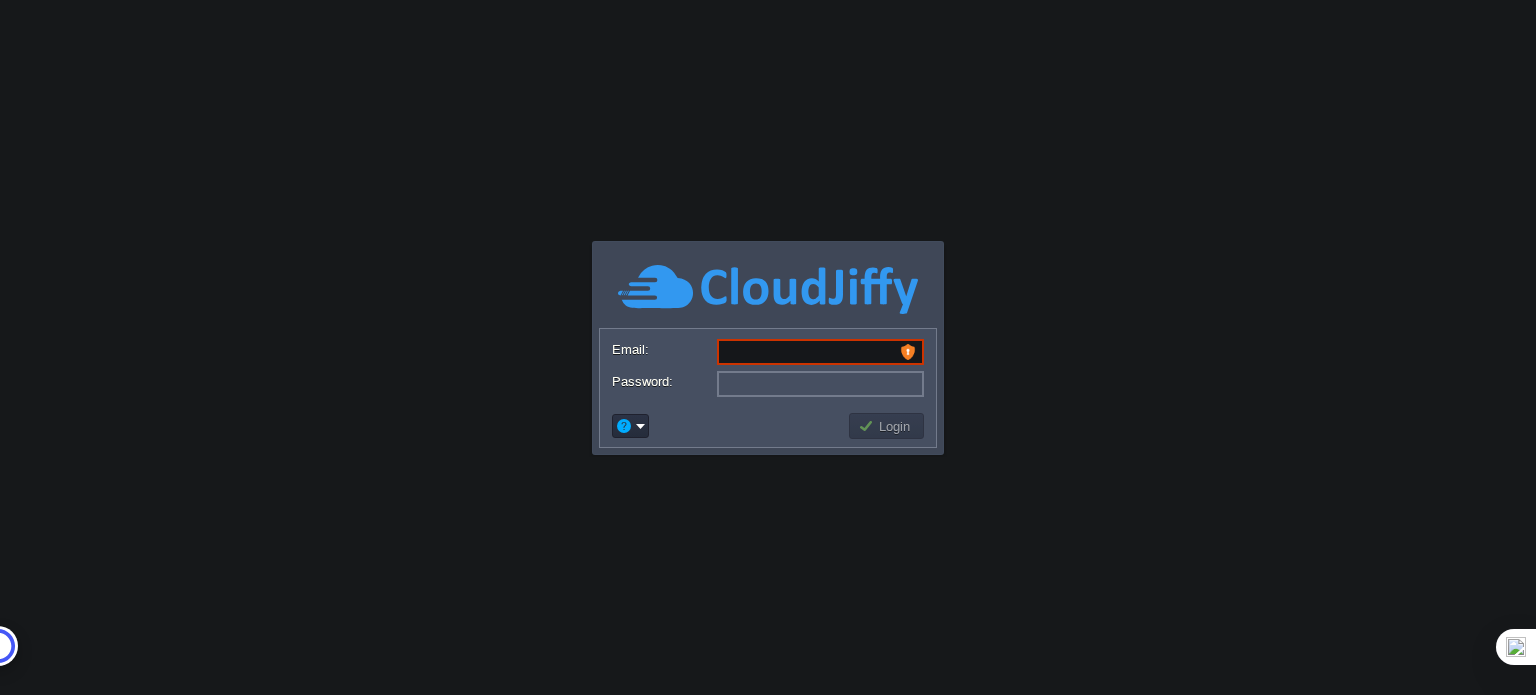 type on "[EMAIL]" 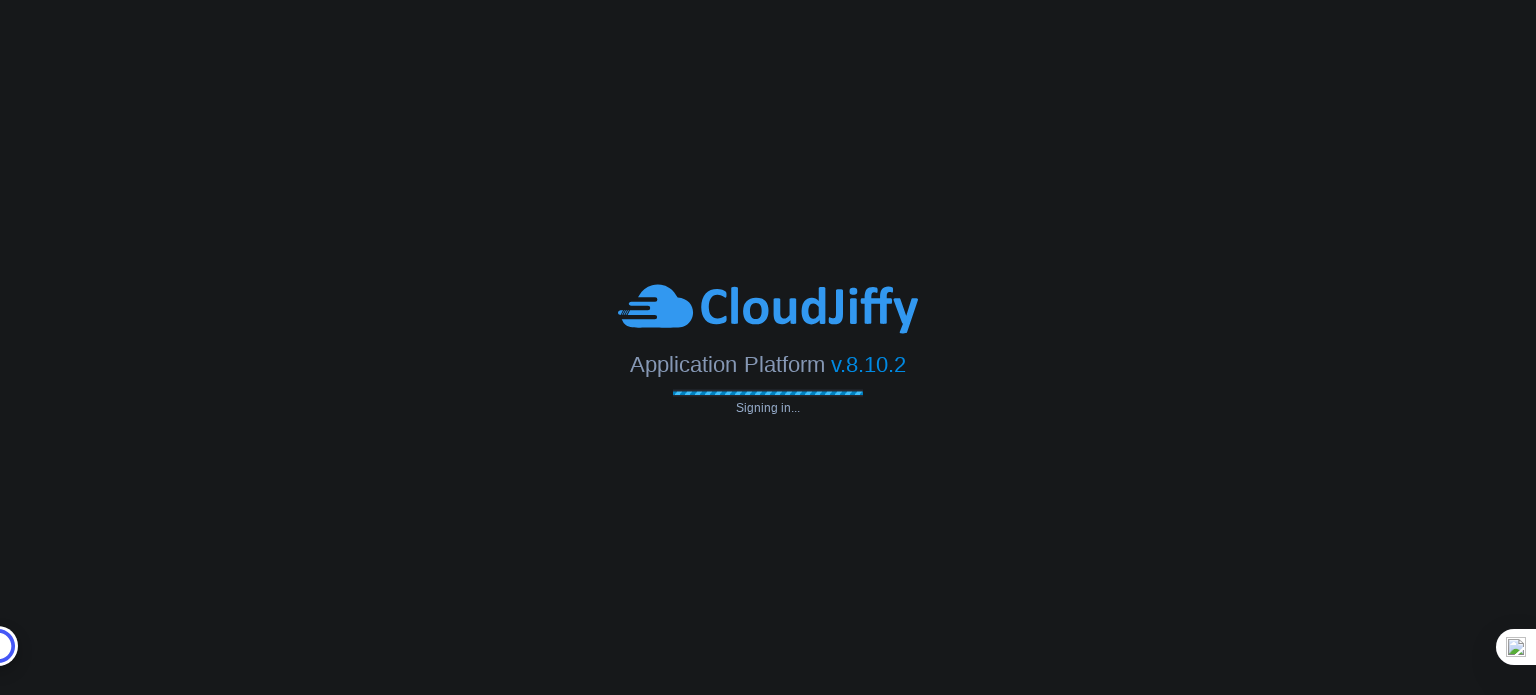 click on "Application Platform v.8.10.2 Signing in... Email: [EMAIL] Password: Login" at bounding box center (768, 347) 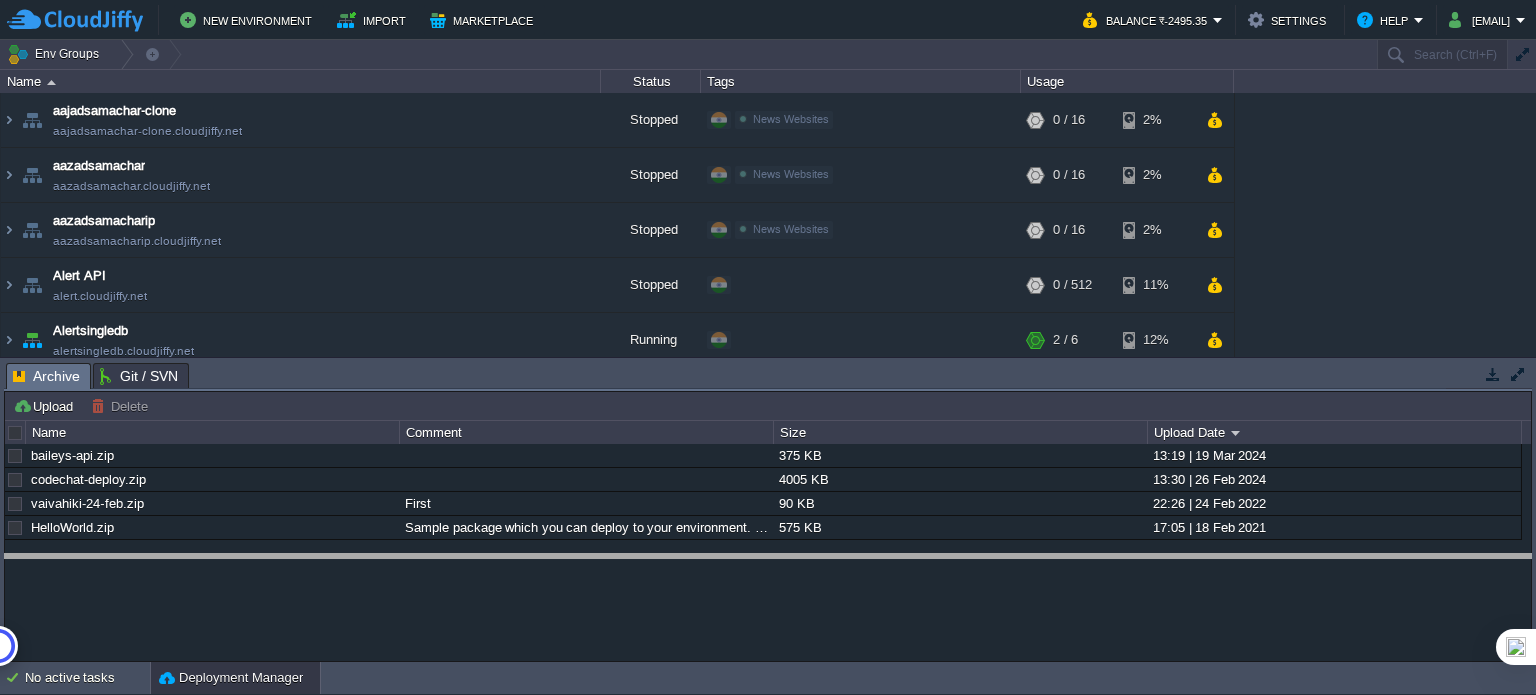 drag, startPoint x: 759, startPoint y: 367, endPoint x: 754, endPoint y: 567, distance: 200.06248 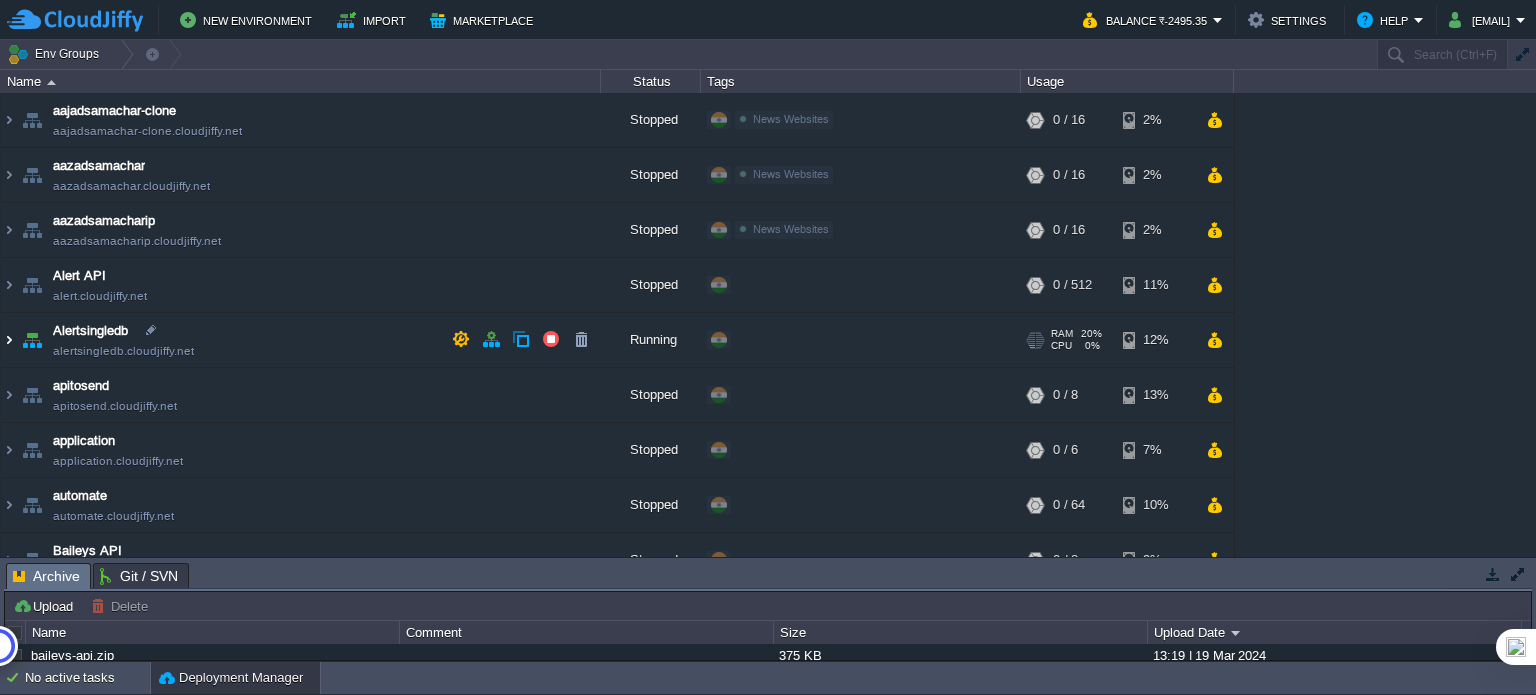 click at bounding box center (9, 340) 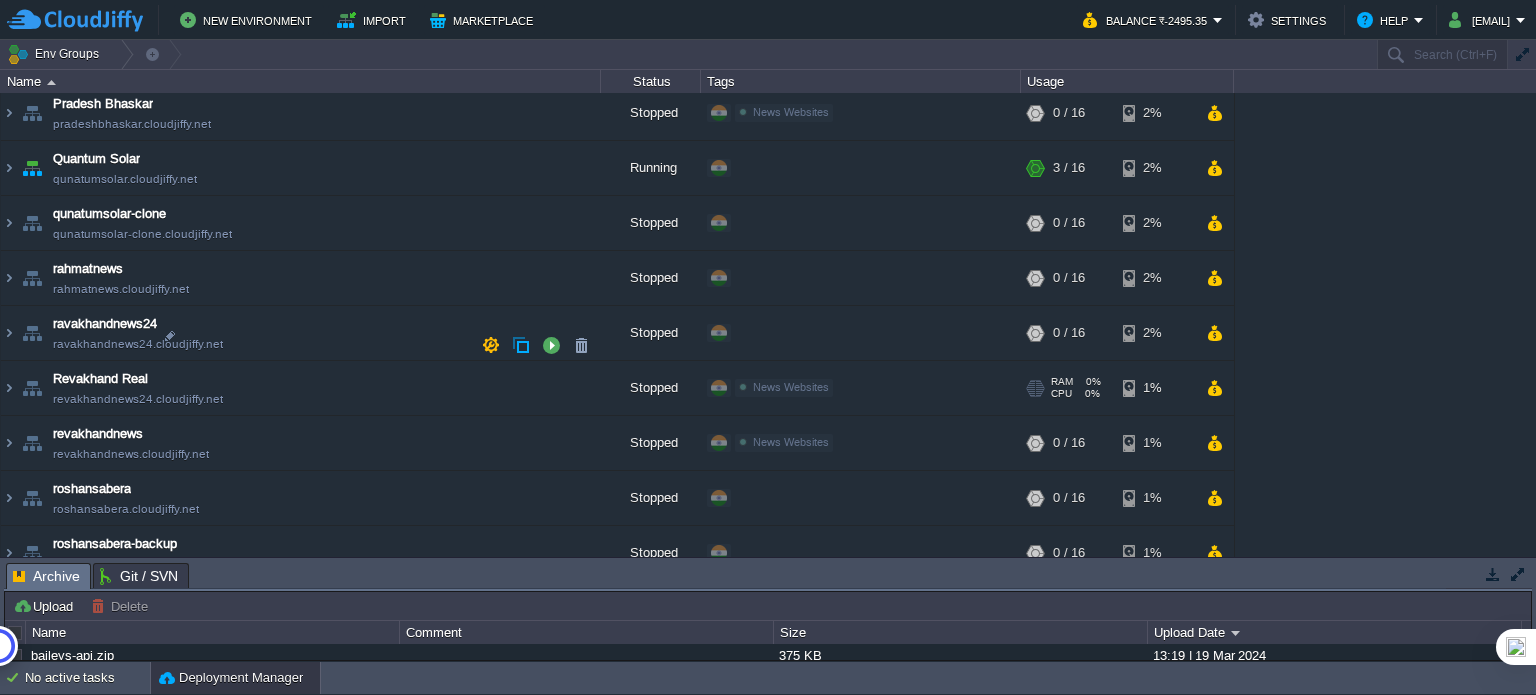 scroll, scrollTop: 3600, scrollLeft: 0, axis: vertical 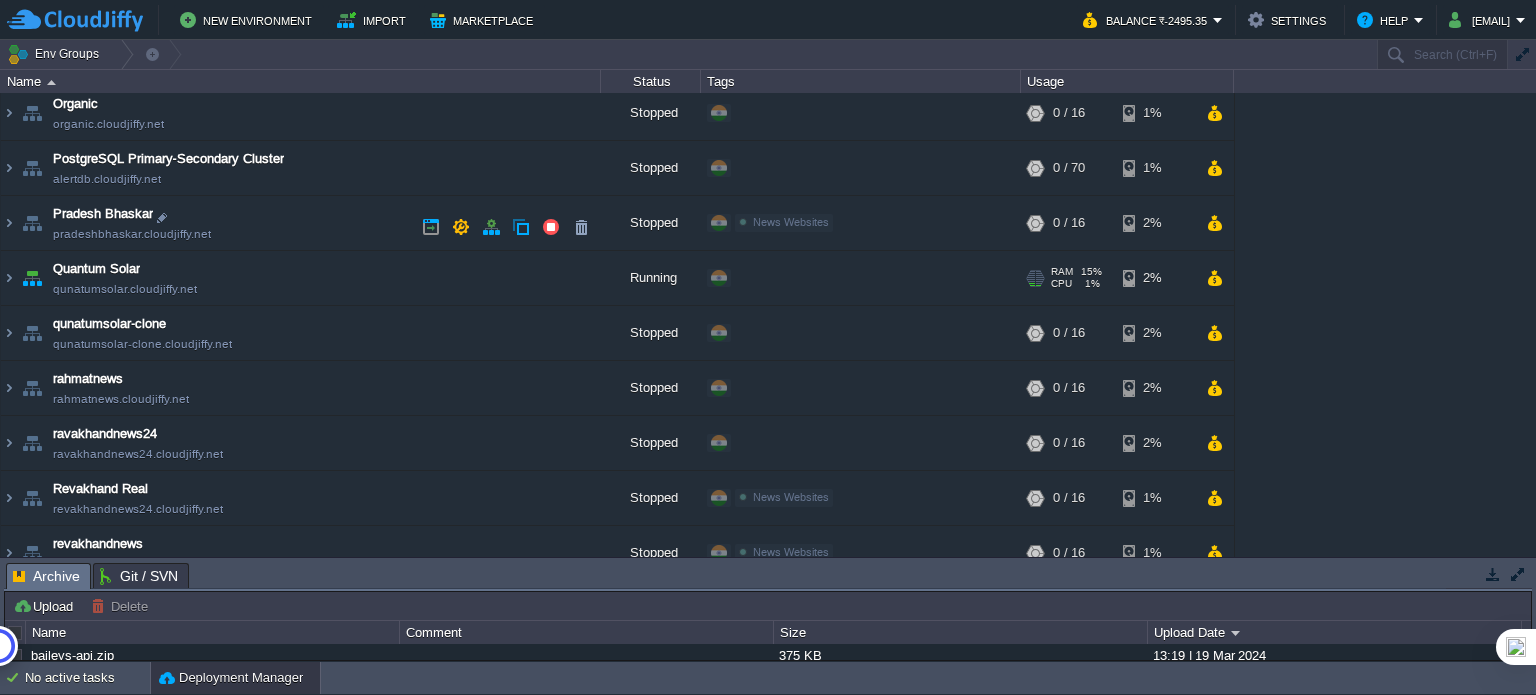click on "qunatumsolar.cloudjiffy.net" at bounding box center (125, 289) 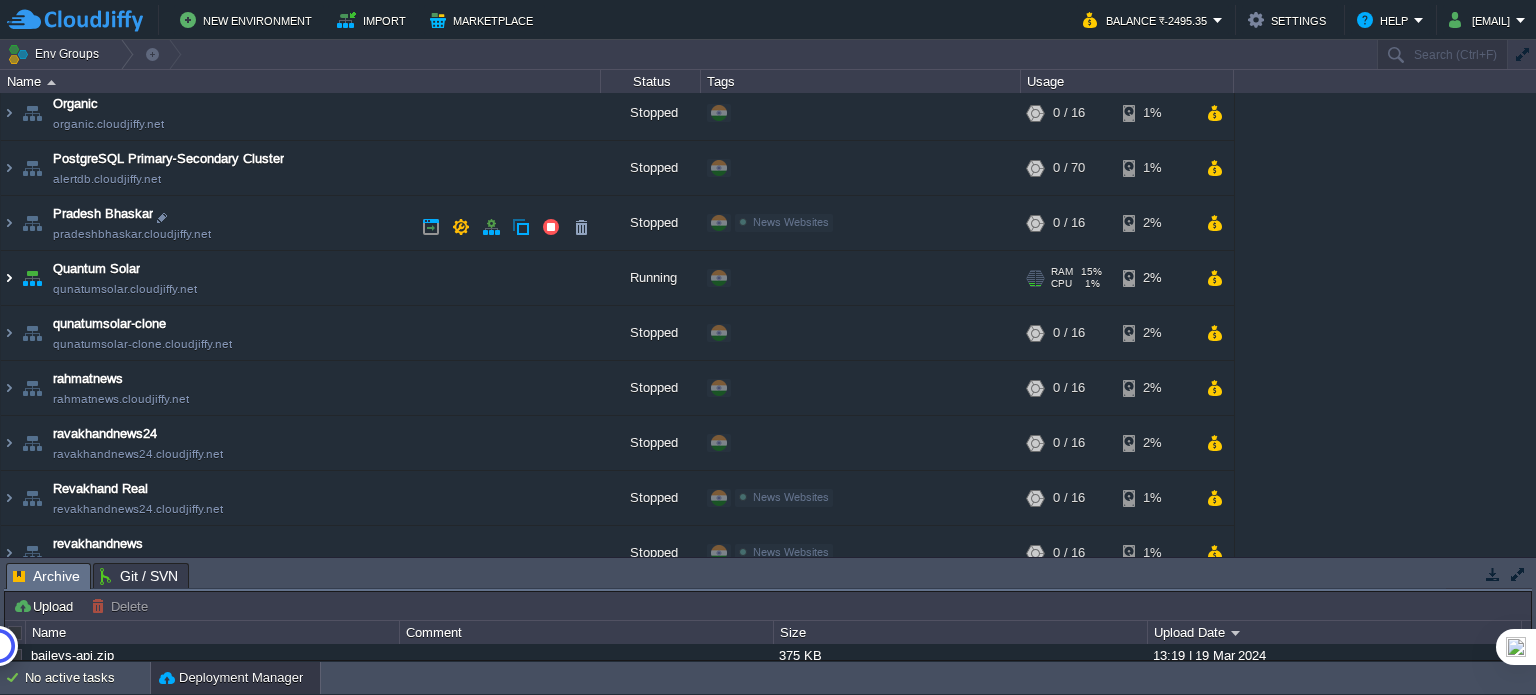 click at bounding box center (9, 278) 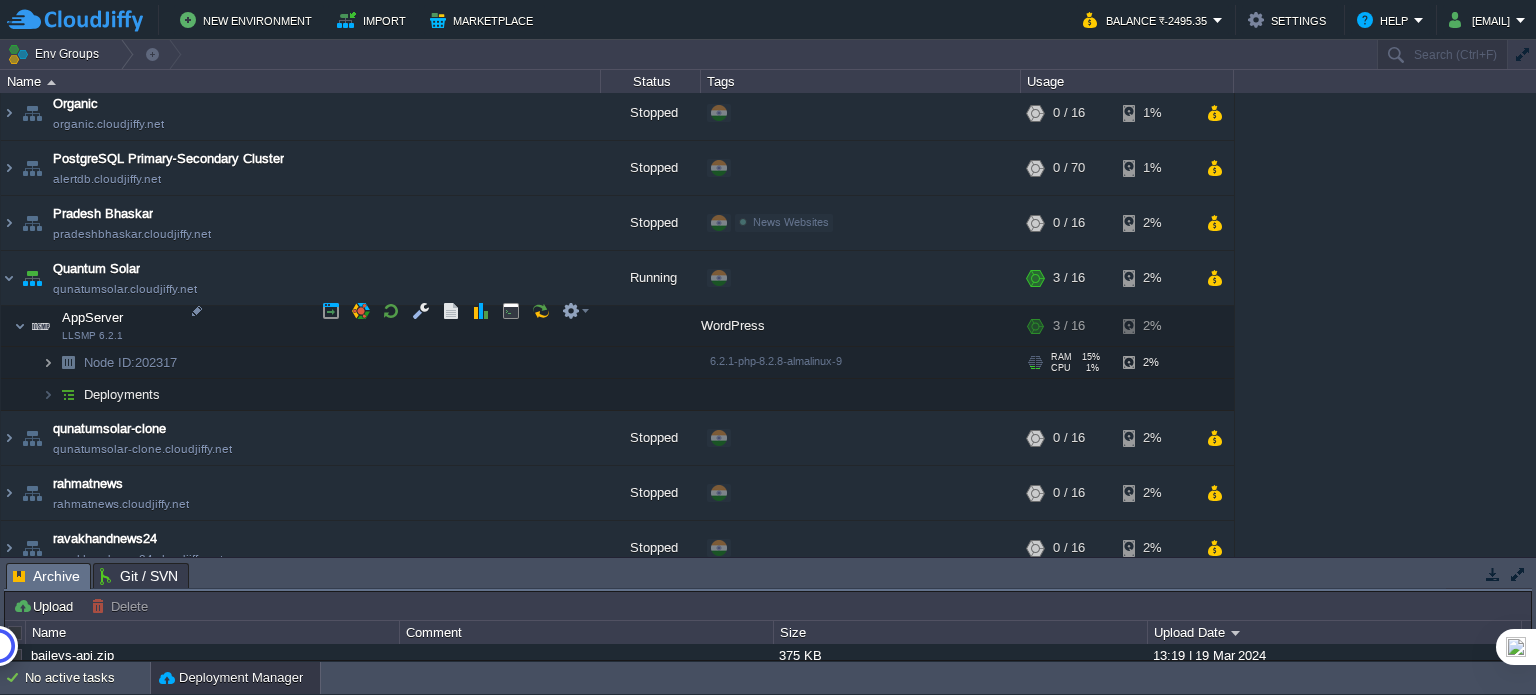 click at bounding box center (48, 362) 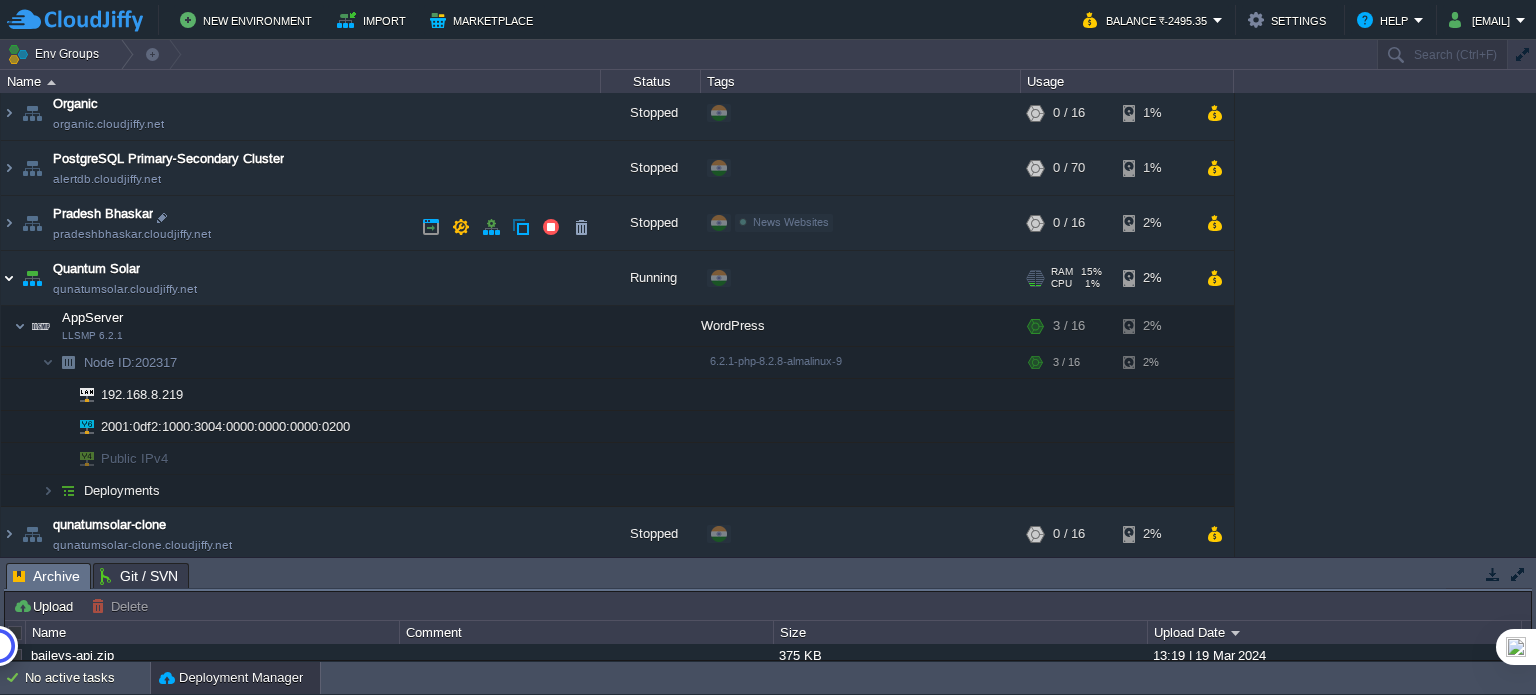 click at bounding box center (9, 278) 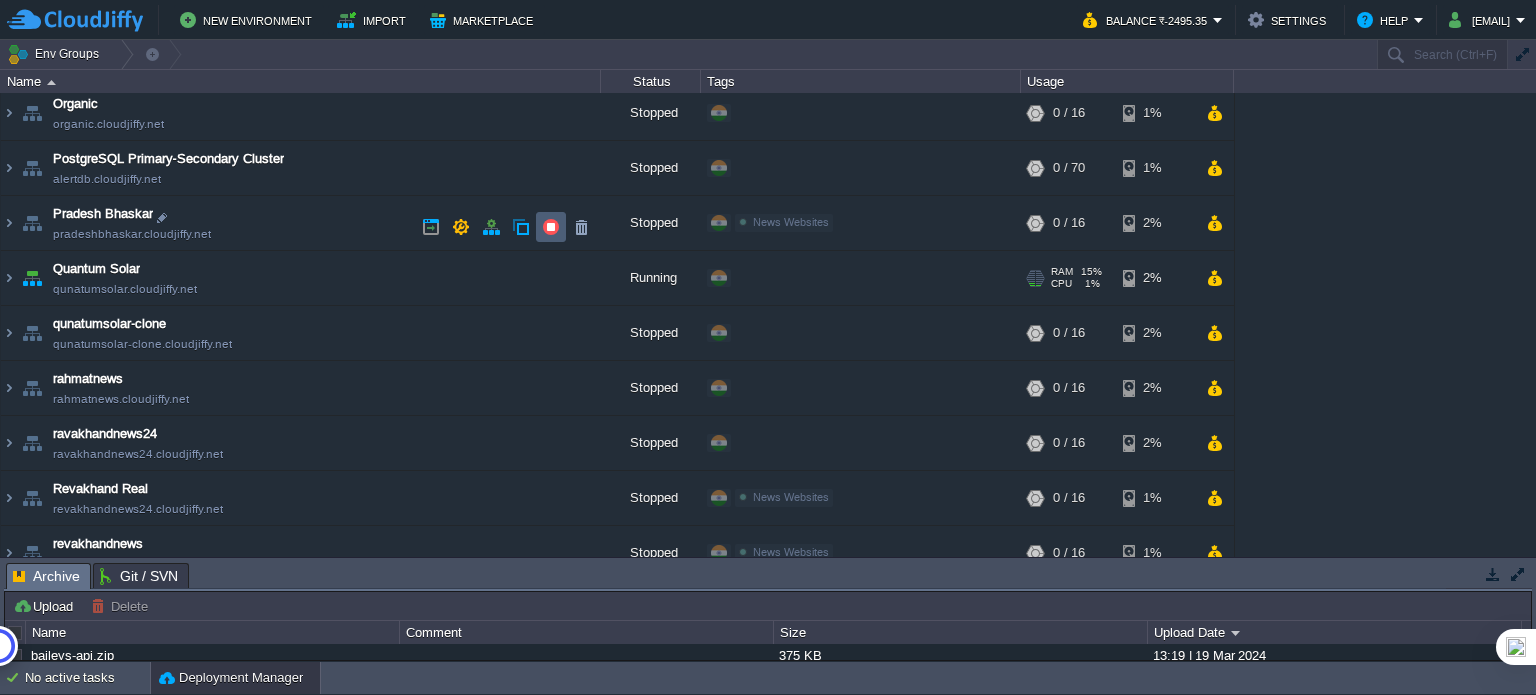click at bounding box center (551, 227) 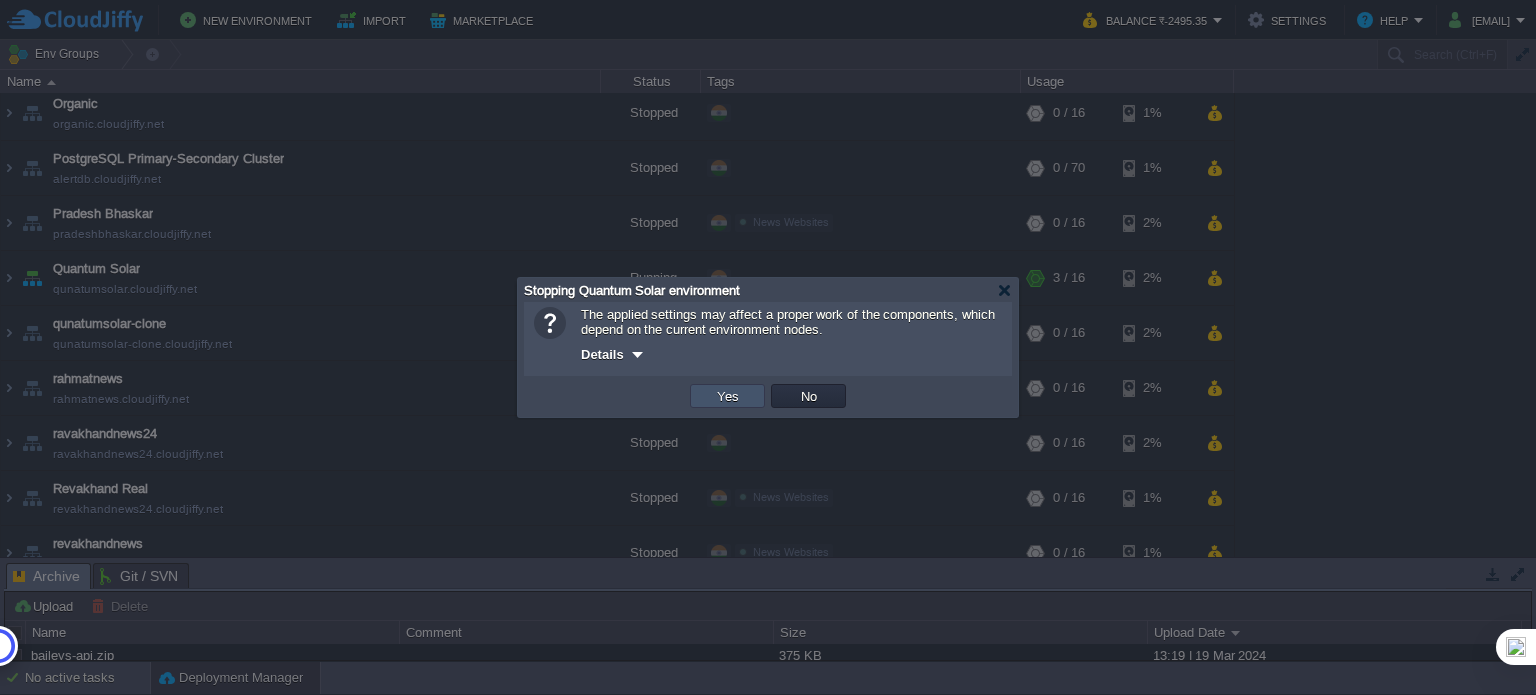 click on "Yes" at bounding box center (728, 396) 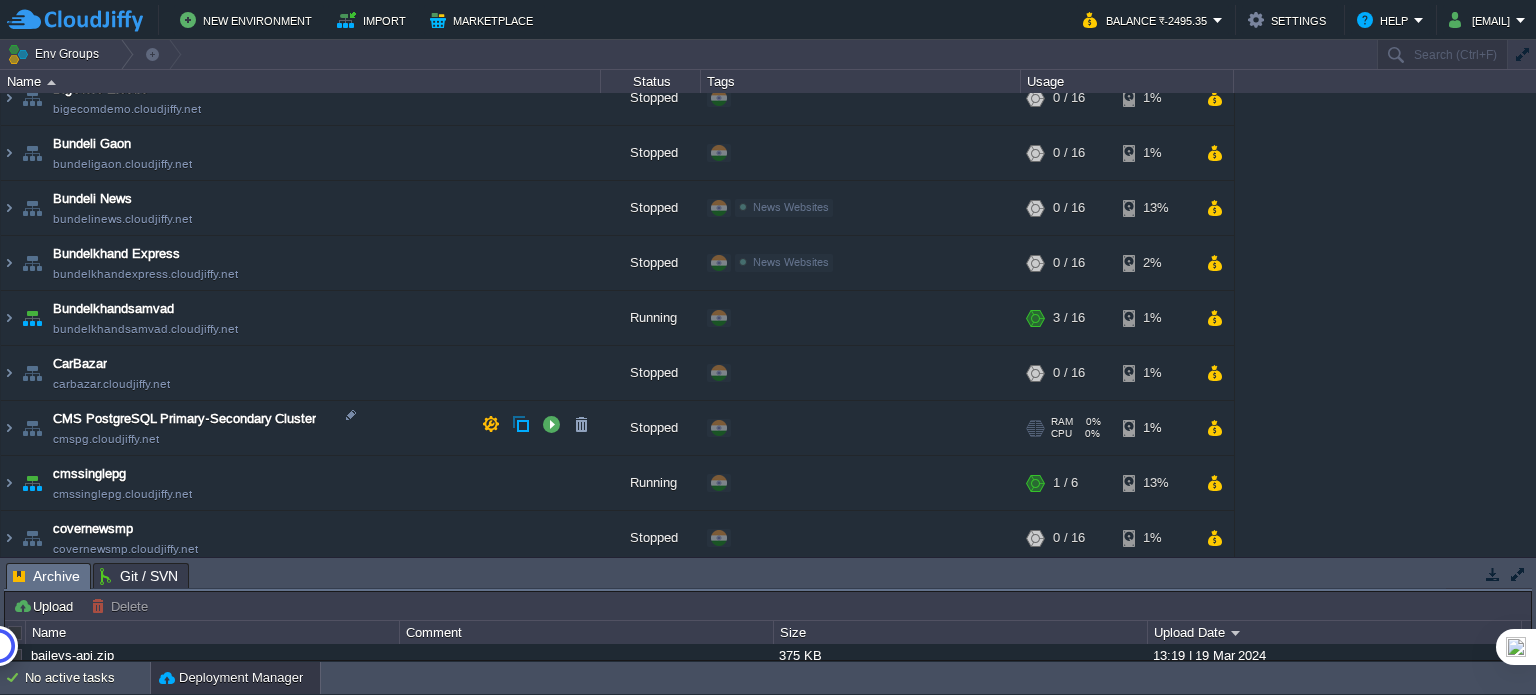 scroll, scrollTop: 627, scrollLeft: 0, axis: vertical 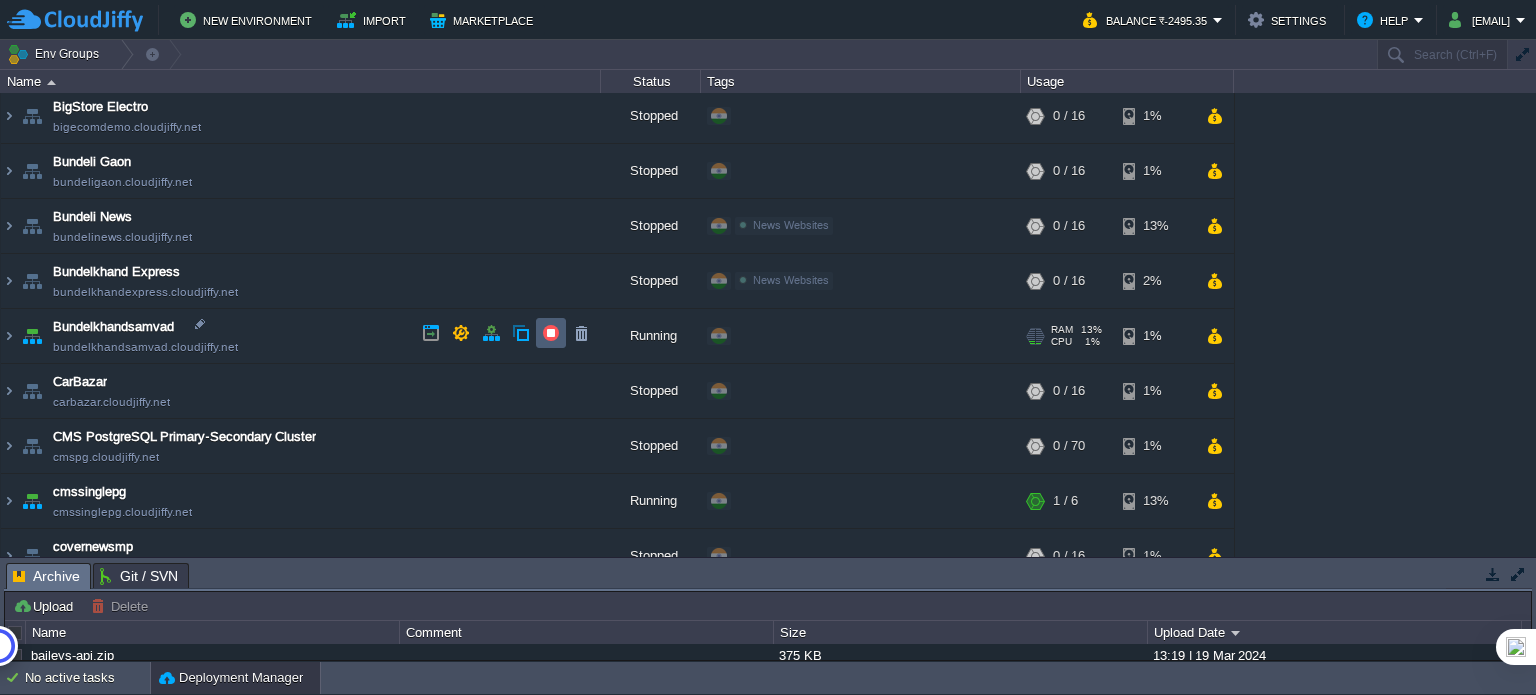 click at bounding box center [551, 333] 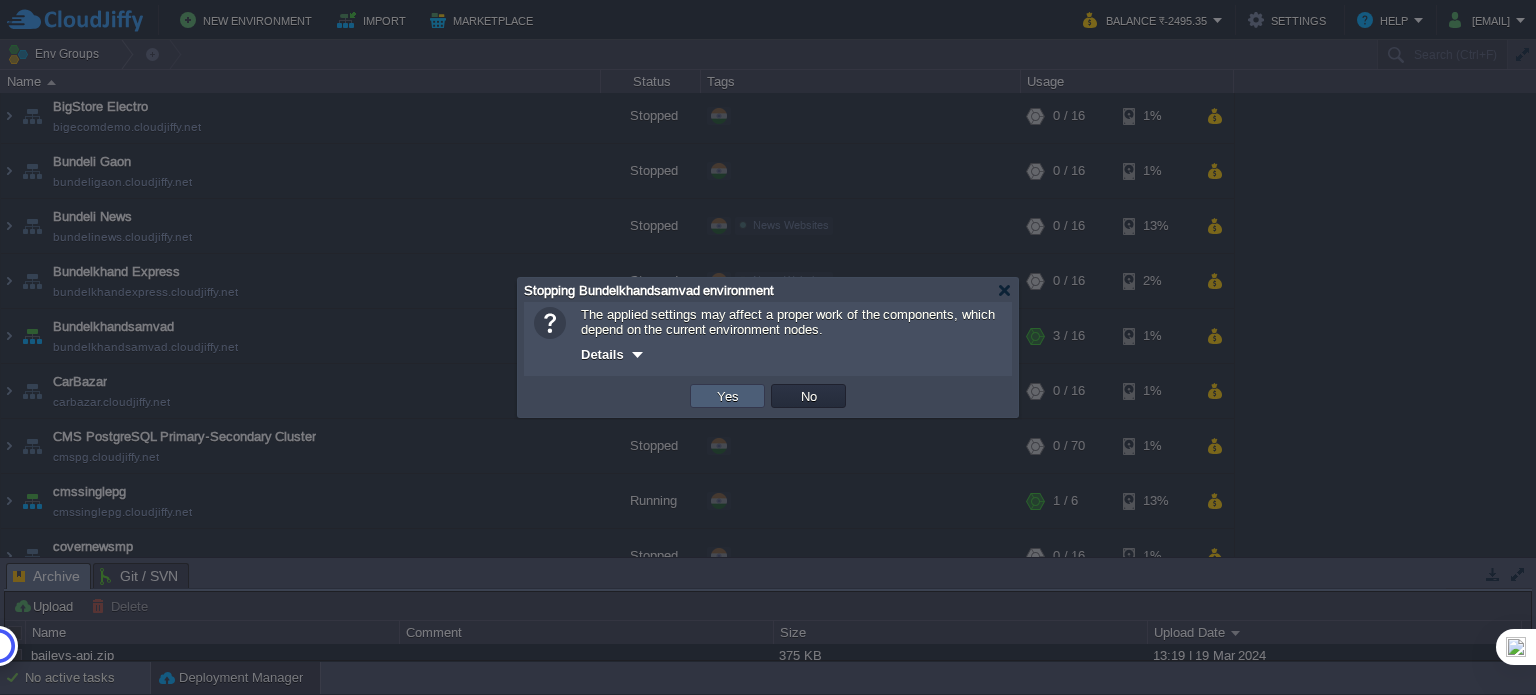 click on "Yes" at bounding box center (728, 396) 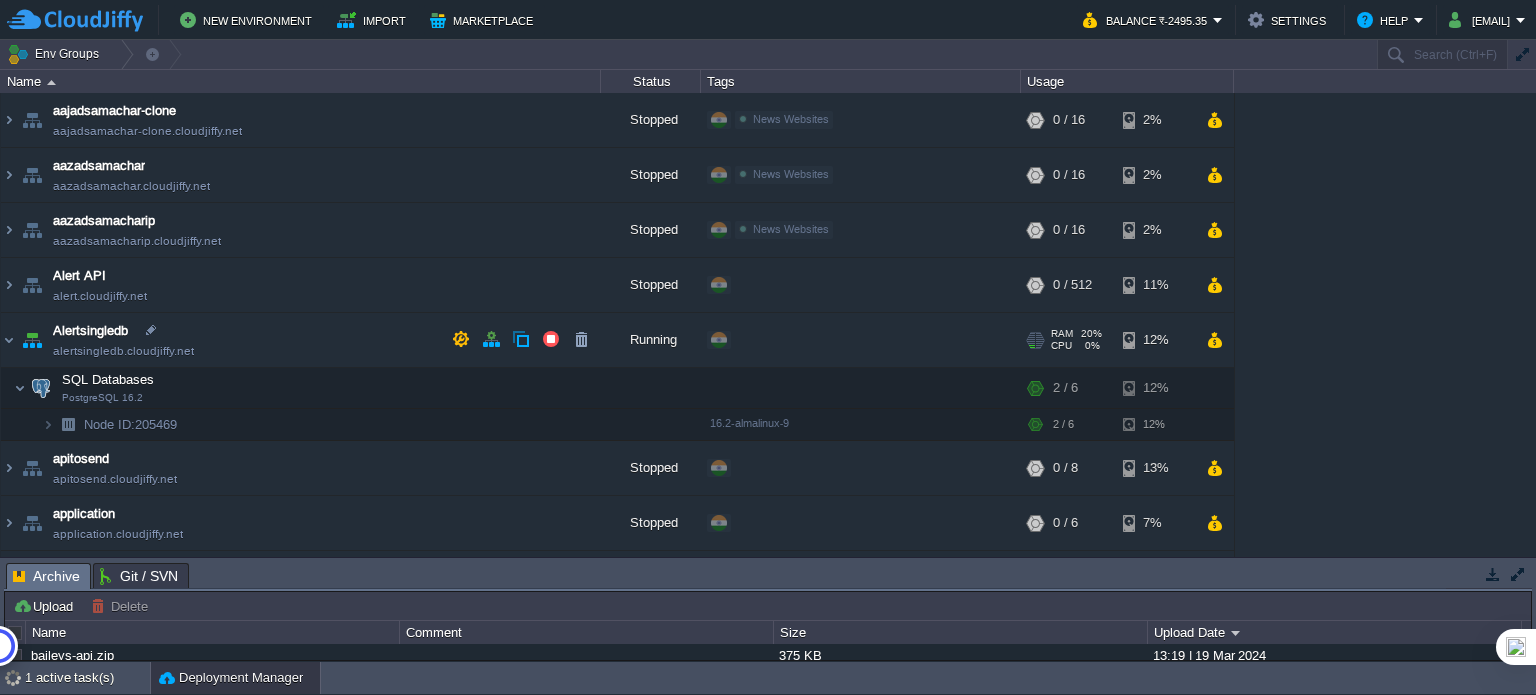 scroll, scrollTop: 0, scrollLeft: 0, axis: both 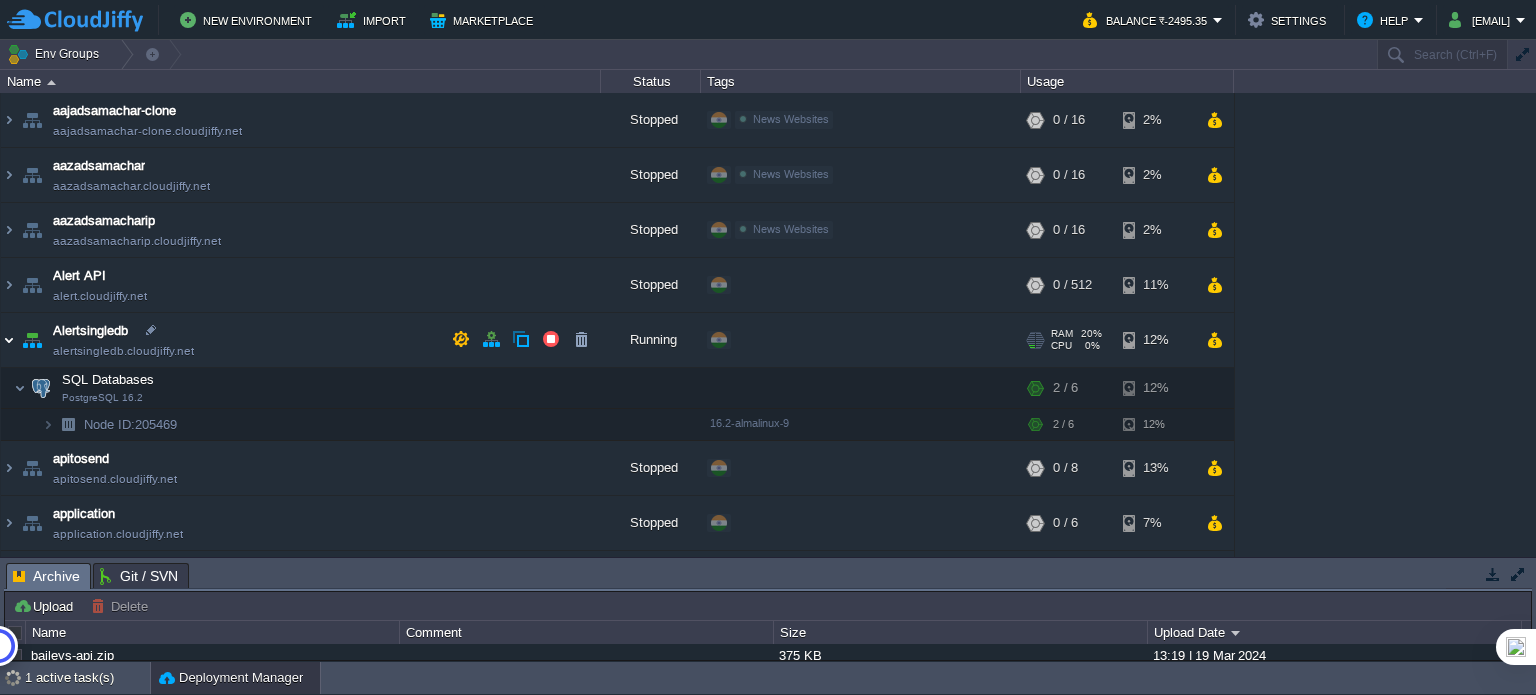 click at bounding box center [9, 340] 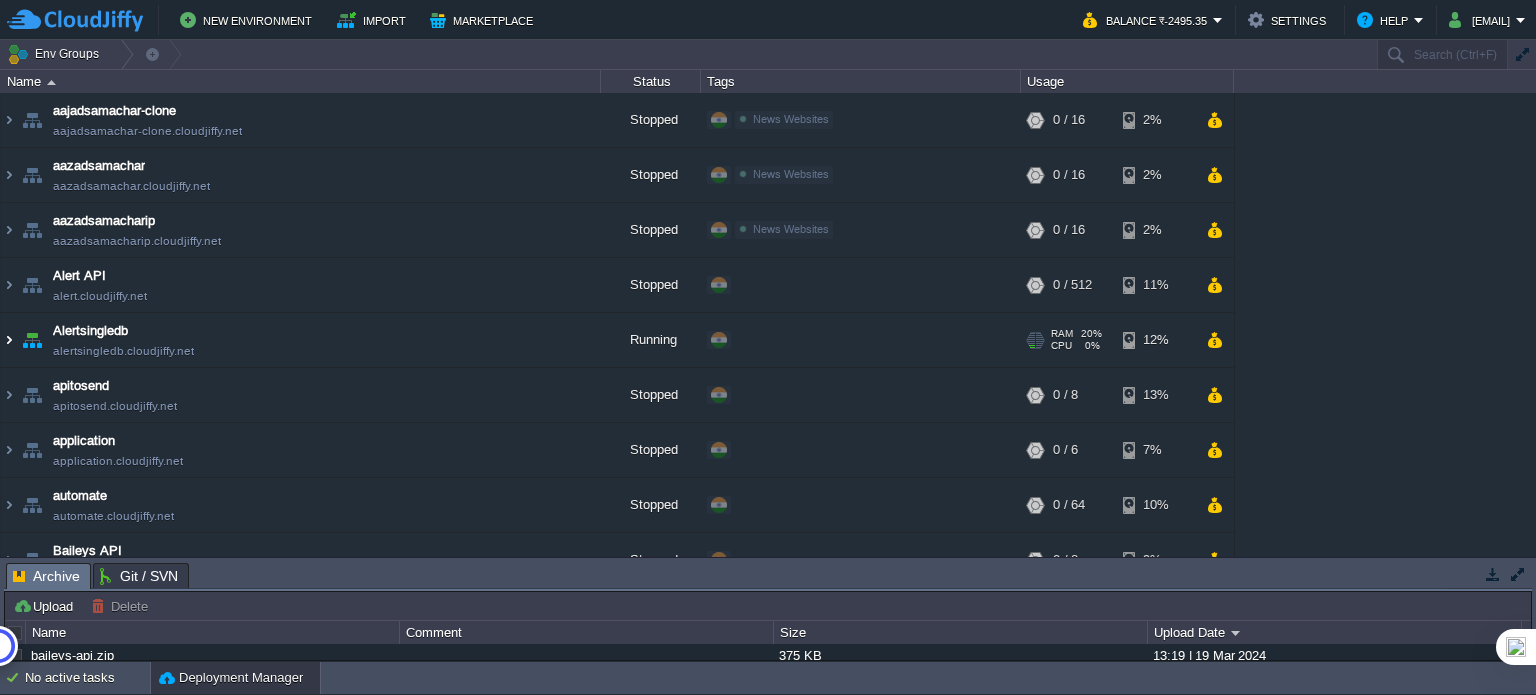 click at bounding box center (9, 340) 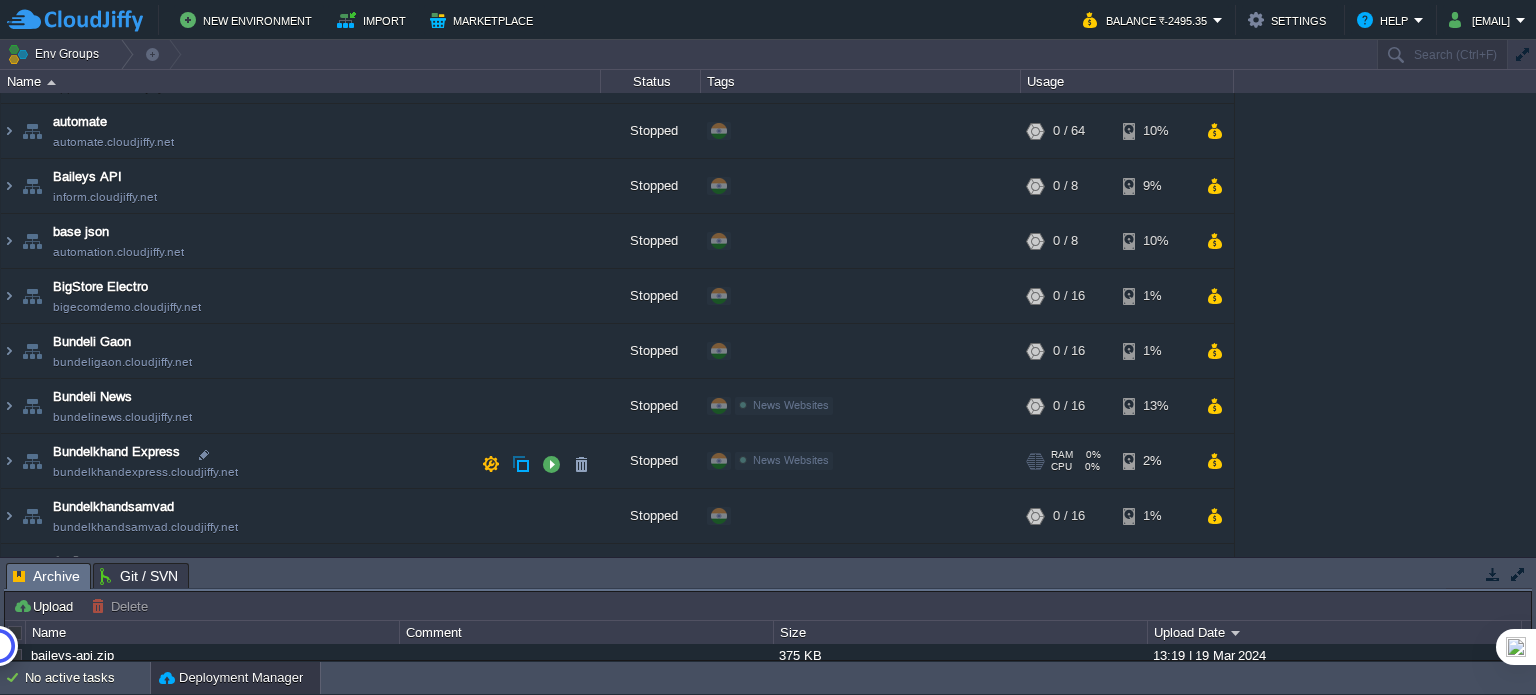 scroll, scrollTop: 500, scrollLeft: 0, axis: vertical 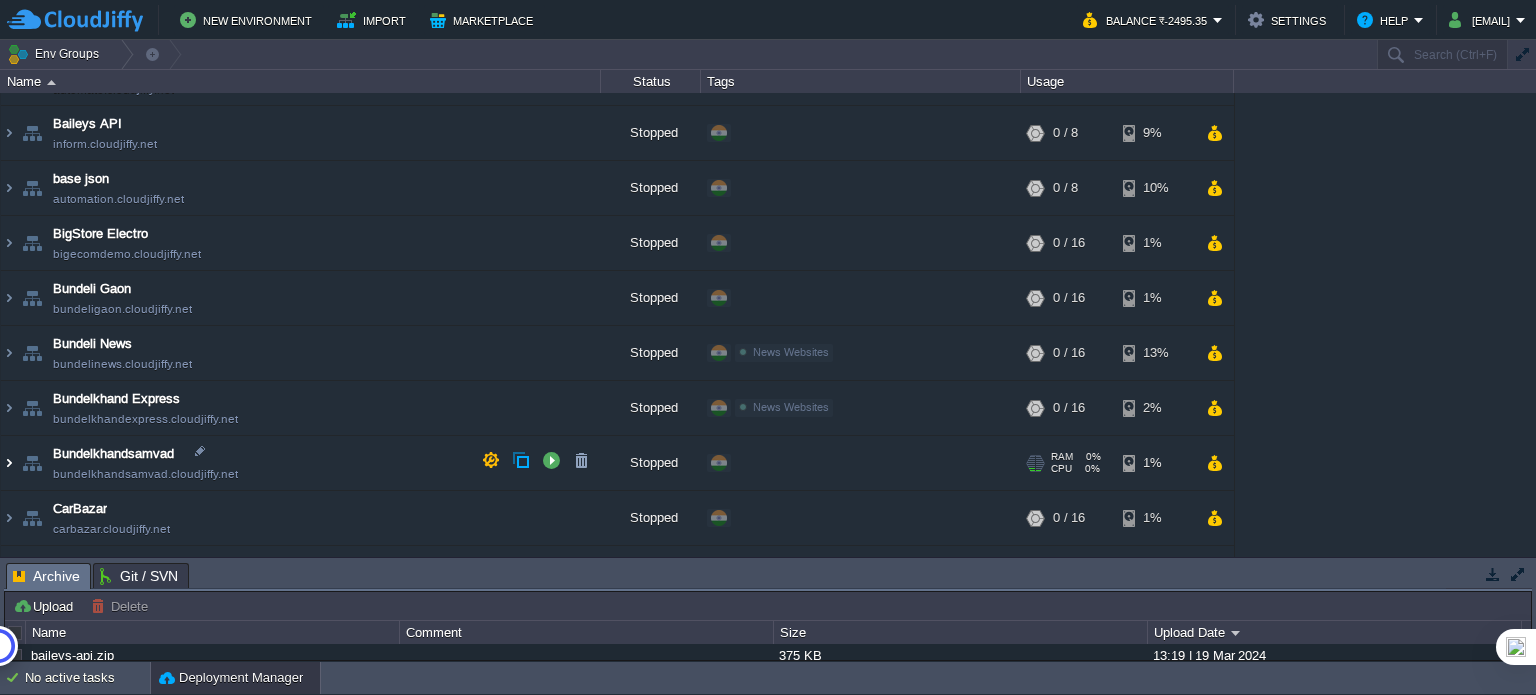 click at bounding box center [9, 463] 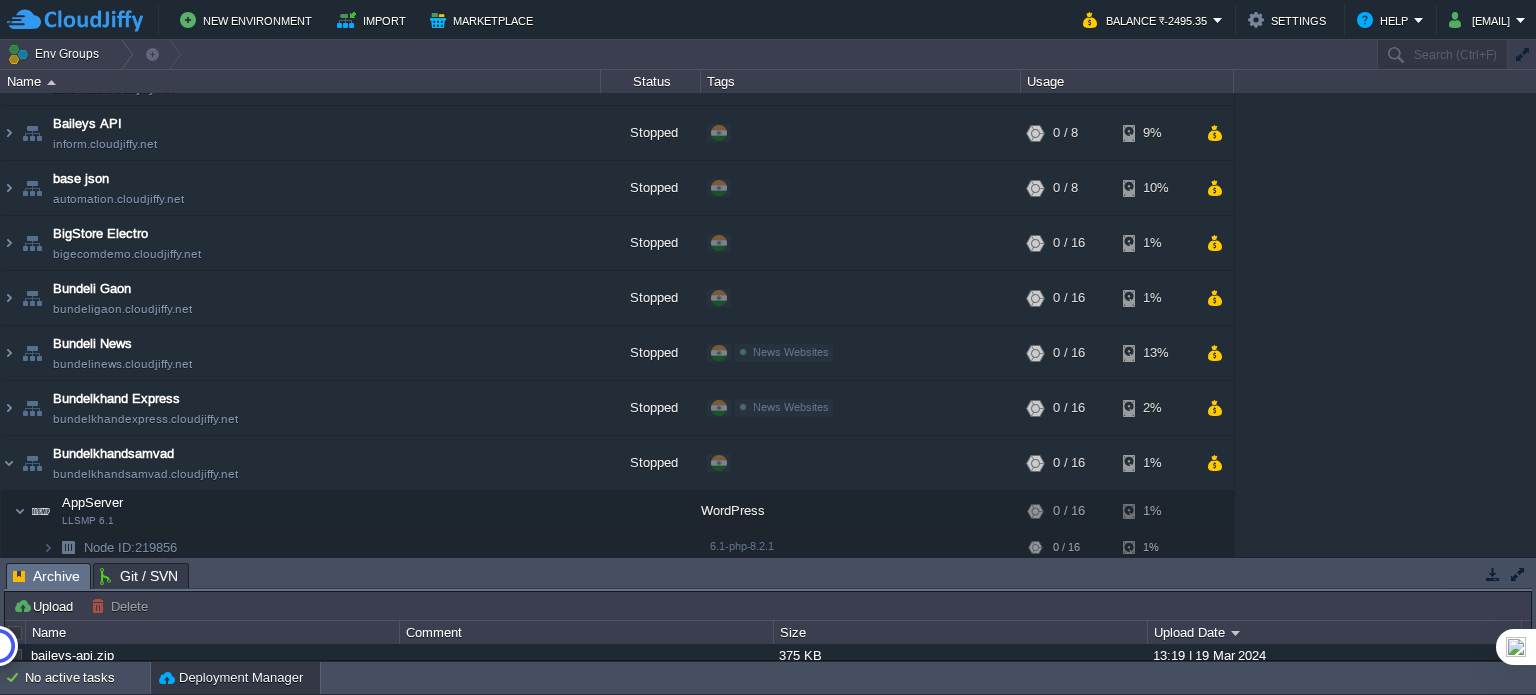 scroll, scrollTop: 700, scrollLeft: 0, axis: vertical 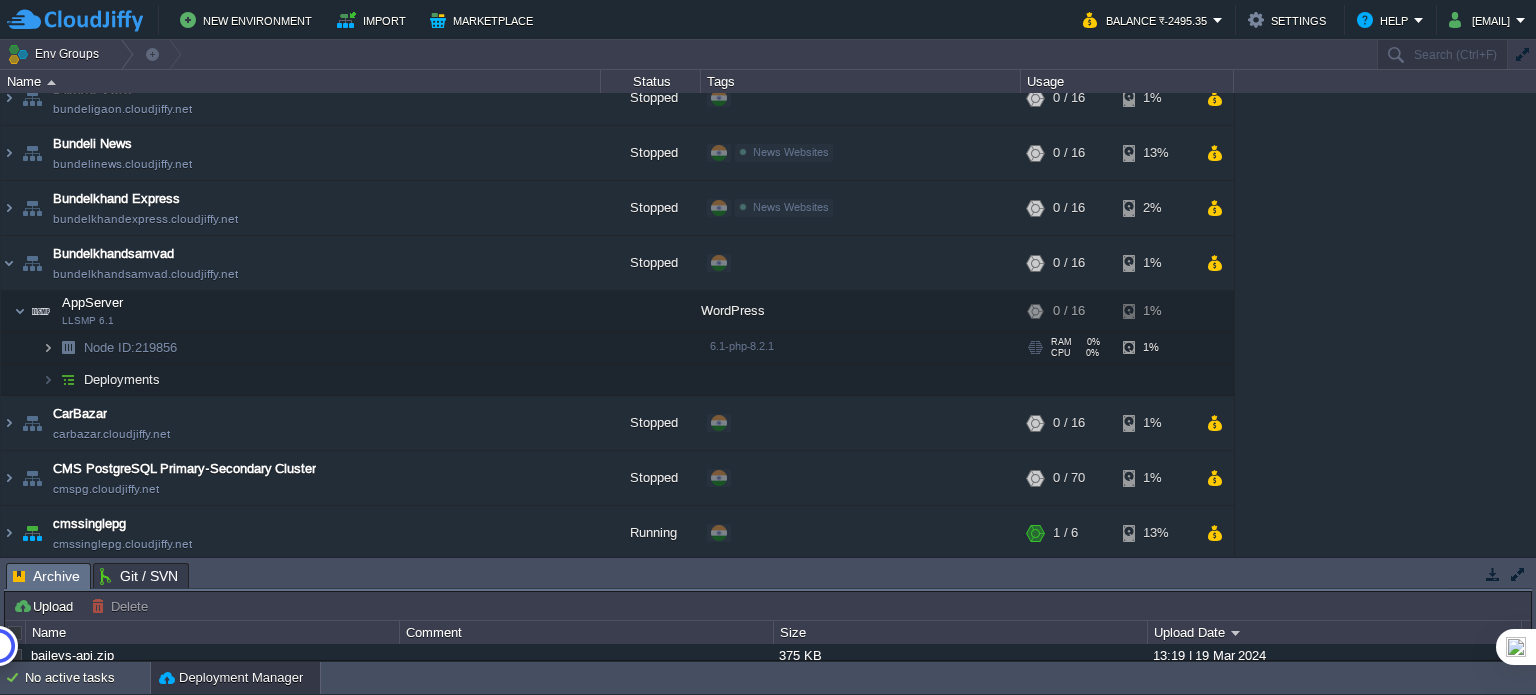 click at bounding box center [48, 347] 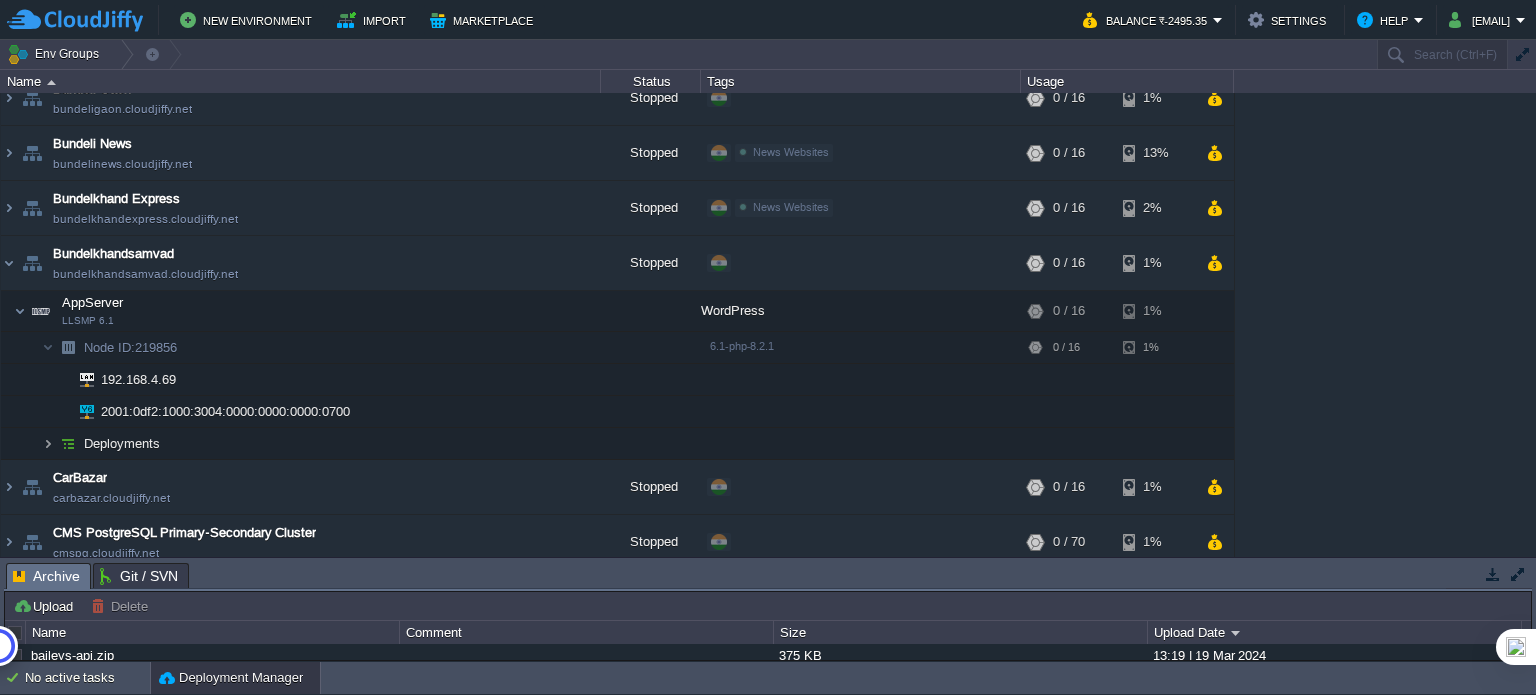 click at bounding box center [48, 443] 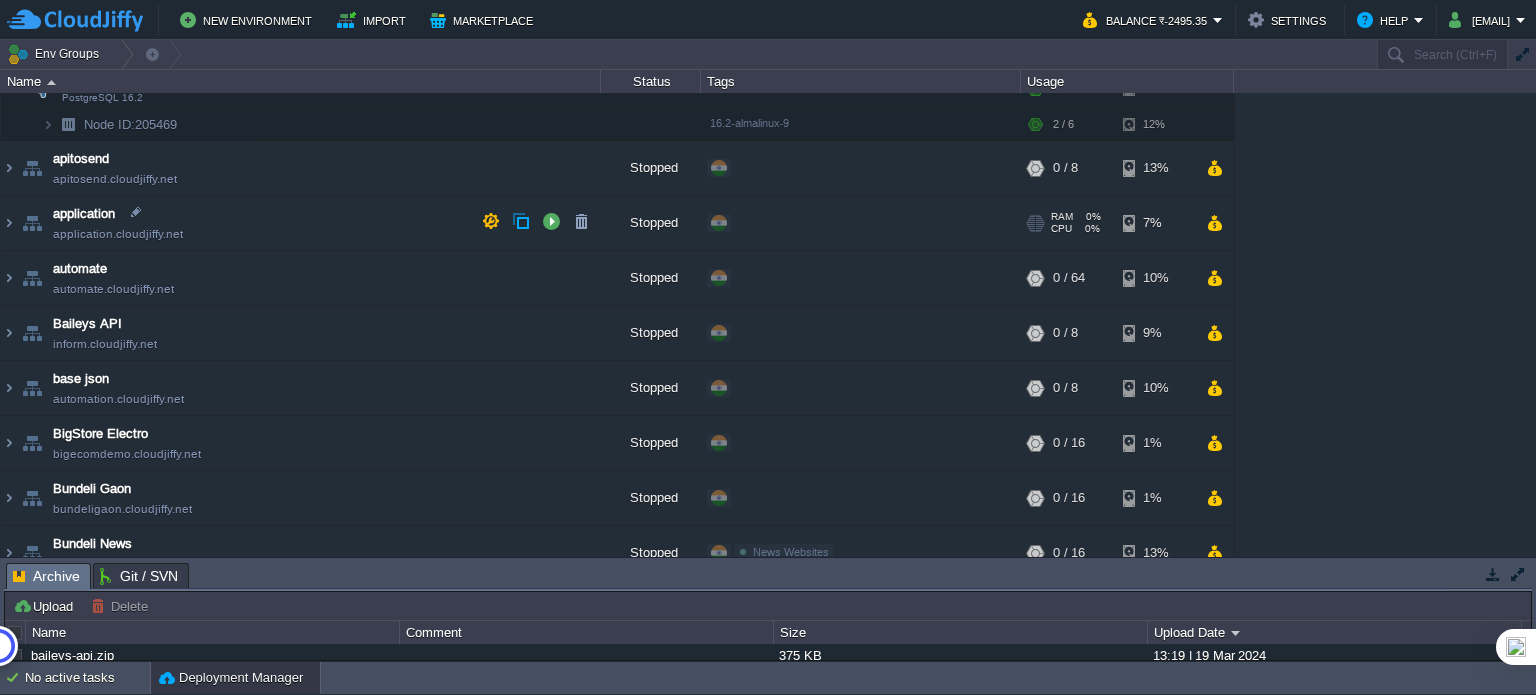 scroll, scrollTop: 200, scrollLeft: 0, axis: vertical 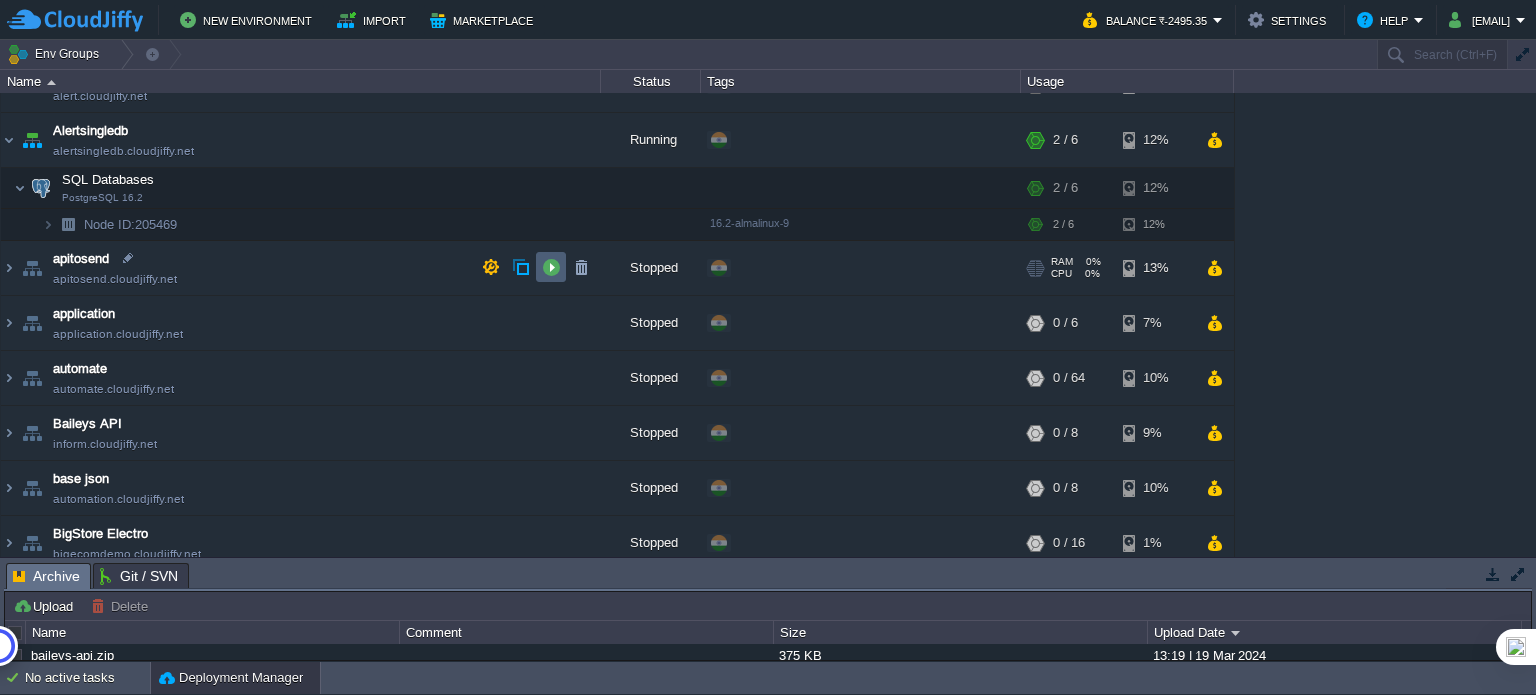 click at bounding box center (551, 267) 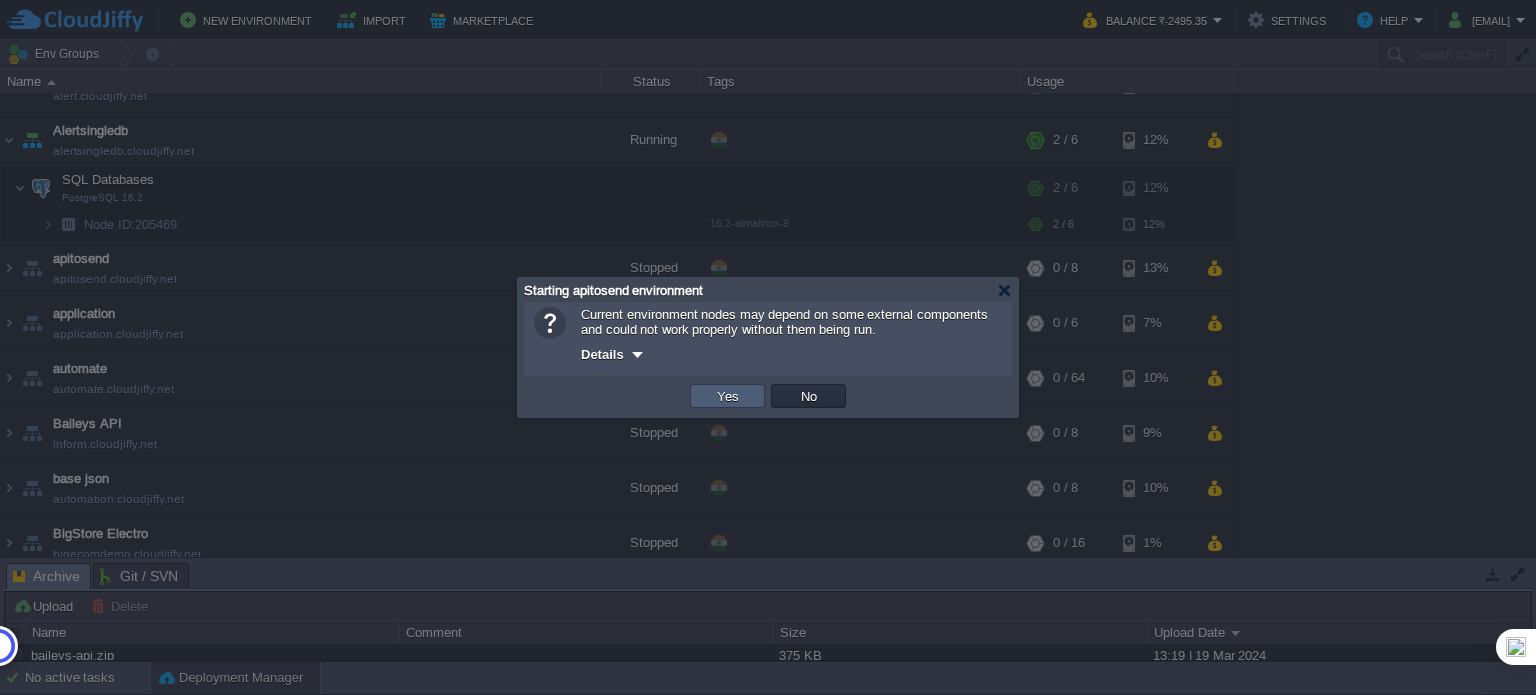 click on "Yes" at bounding box center (728, 396) 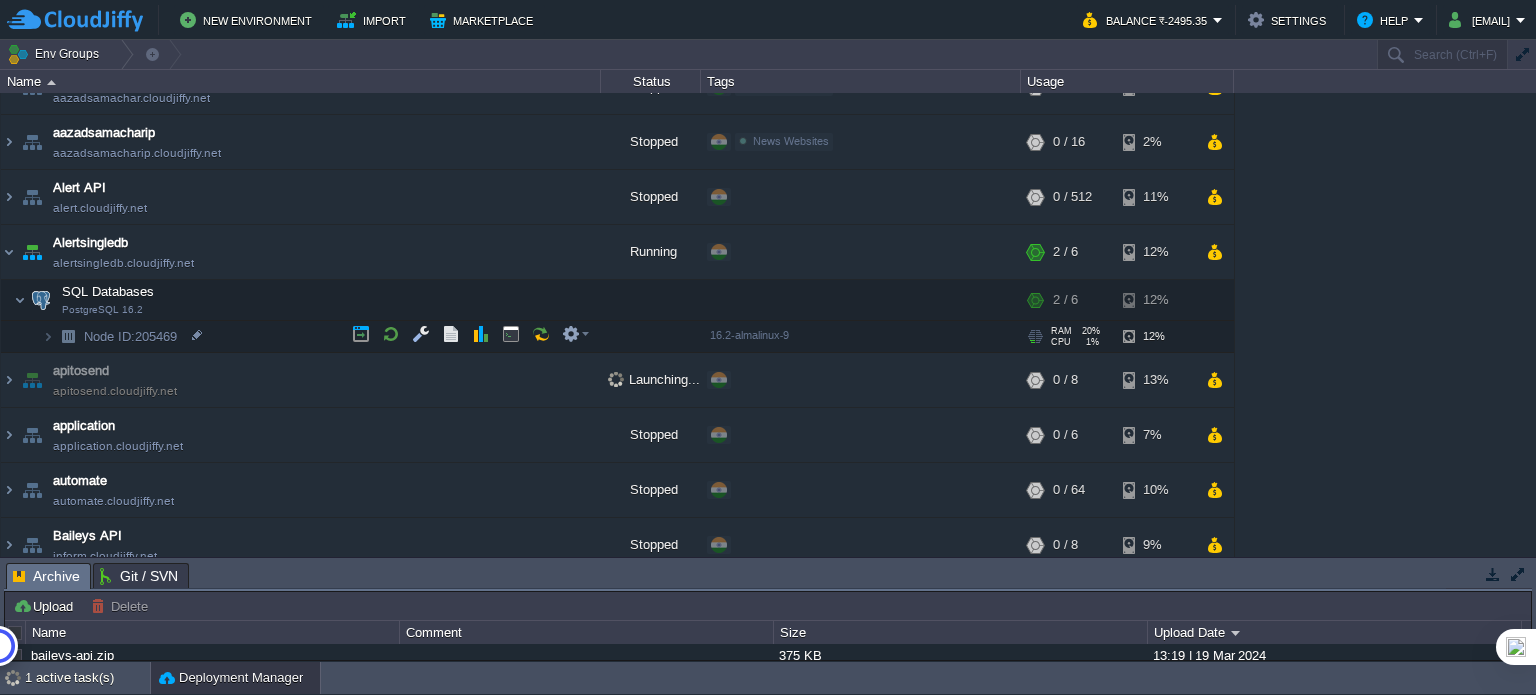scroll, scrollTop: 0, scrollLeft: 0, axis: both 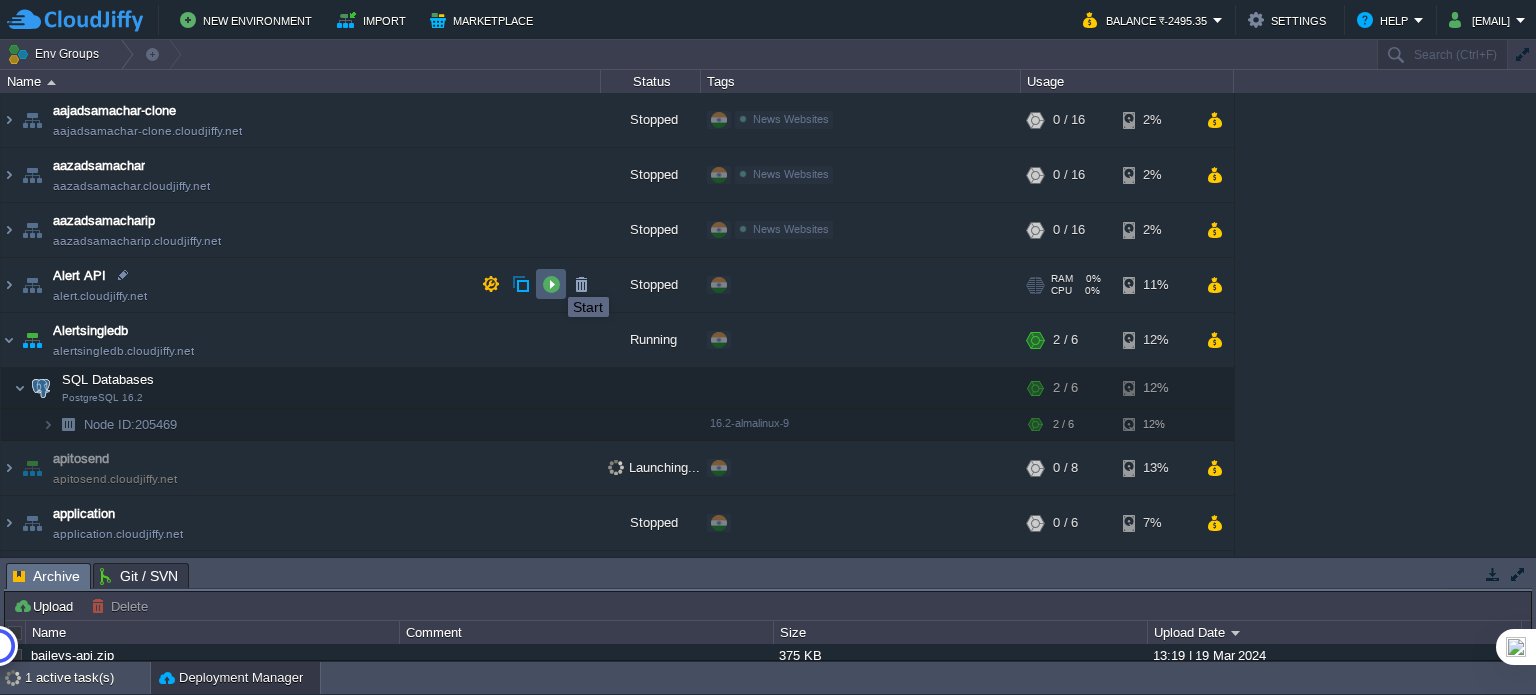click at bounding box center (551, 284) 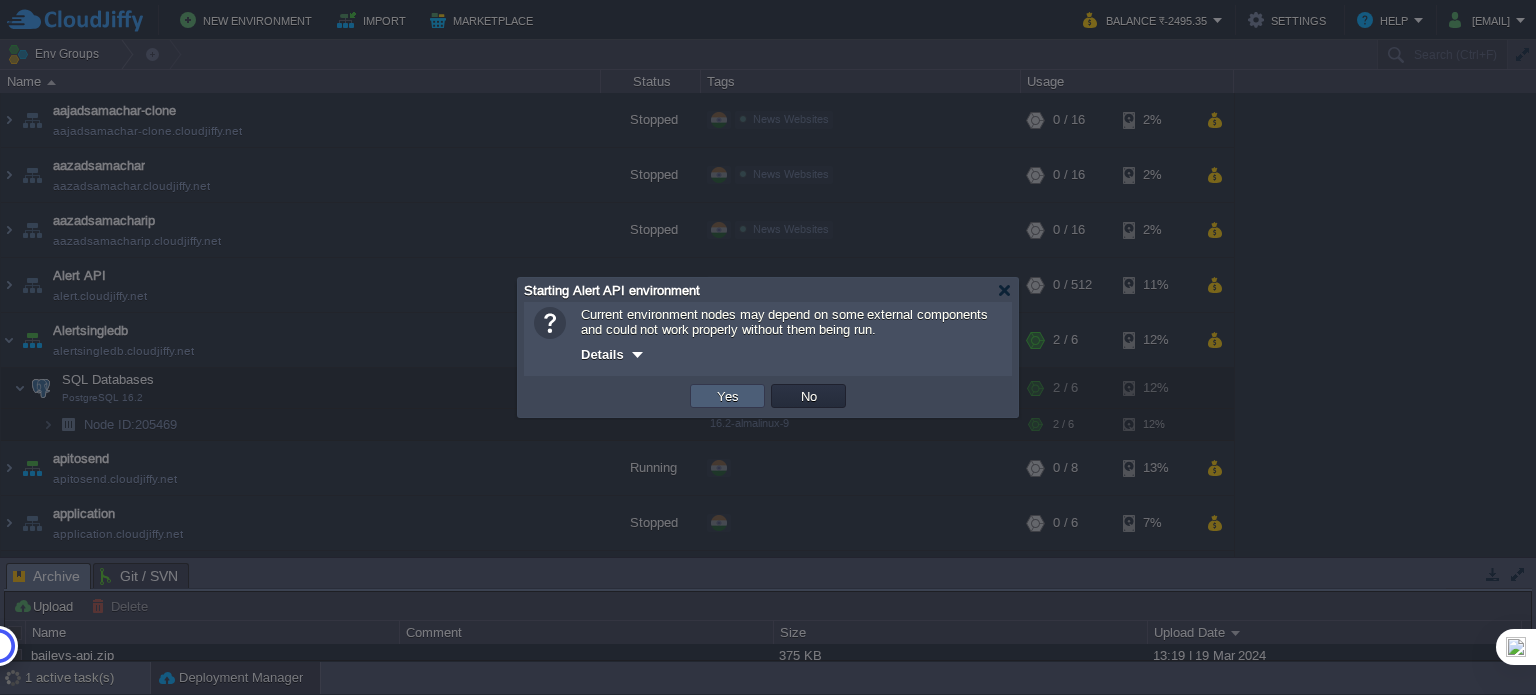 click on "Yes" at bounding box center (728, 396) 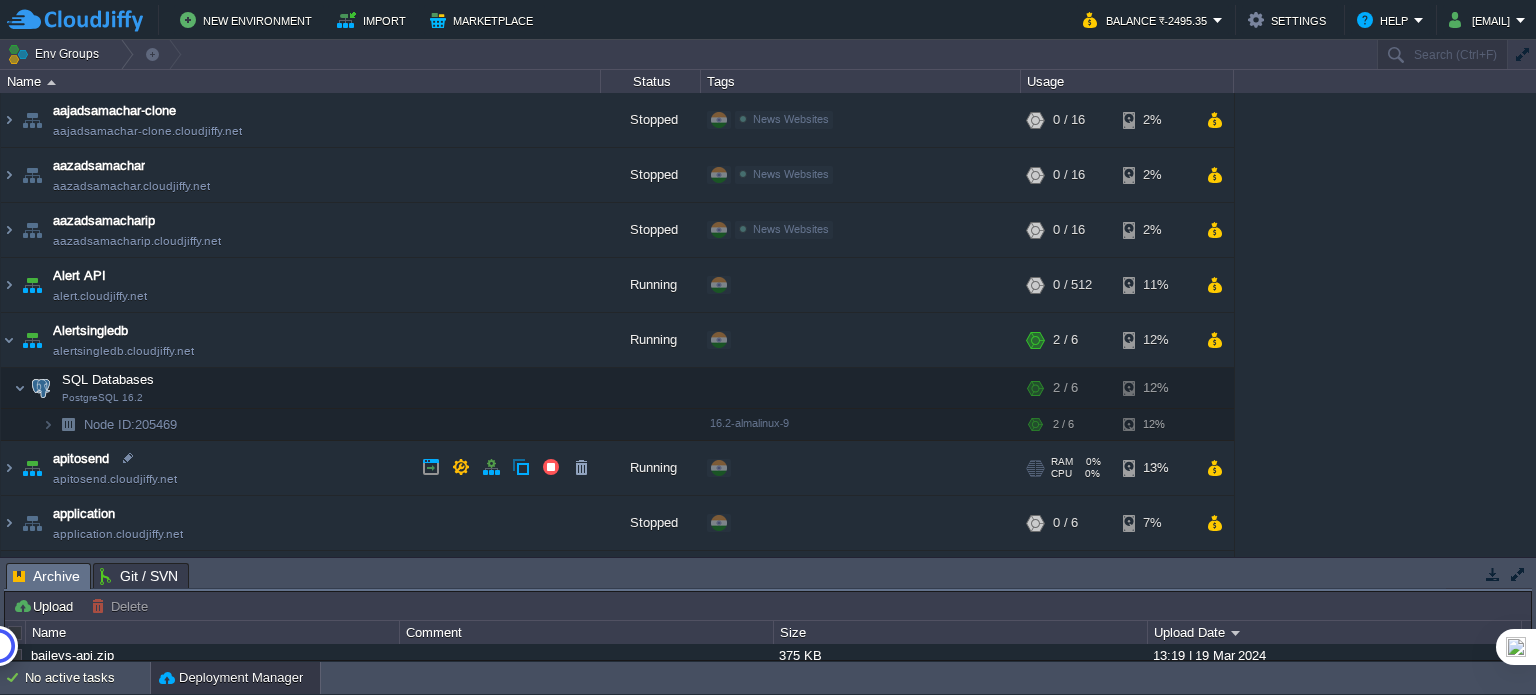 click on "apitosend.cloudjiffy.net" at bounding box center (115, 479) 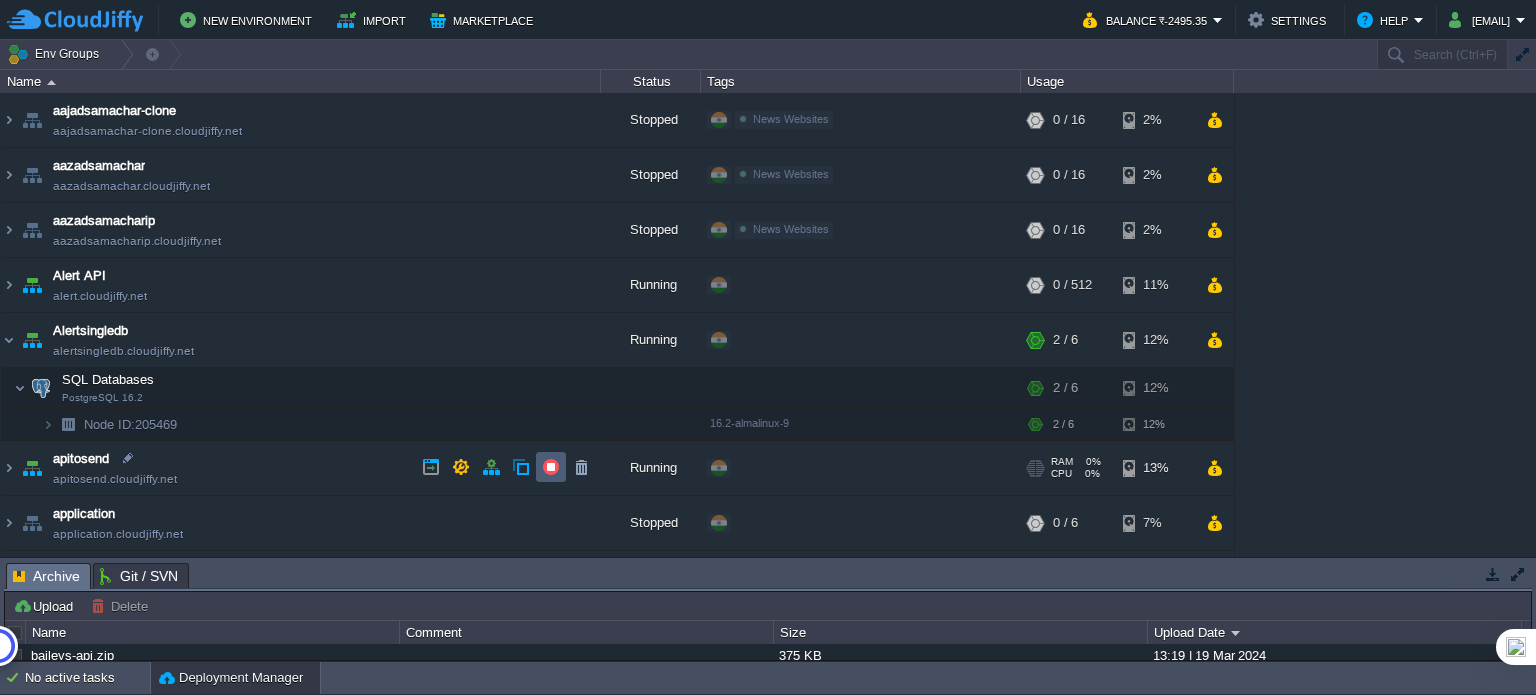 click at bounding box center [551, 467] 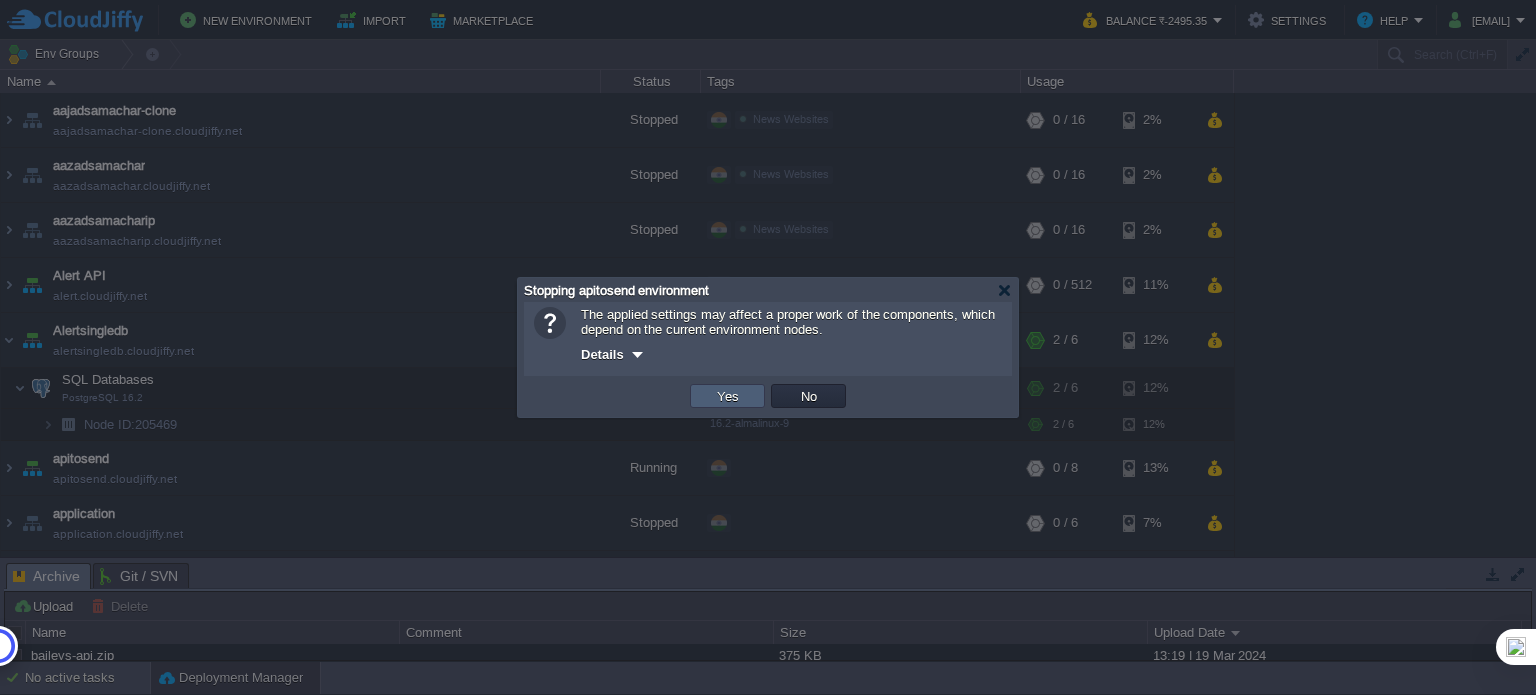 click on "Yes" at bounding box center (728, 396) 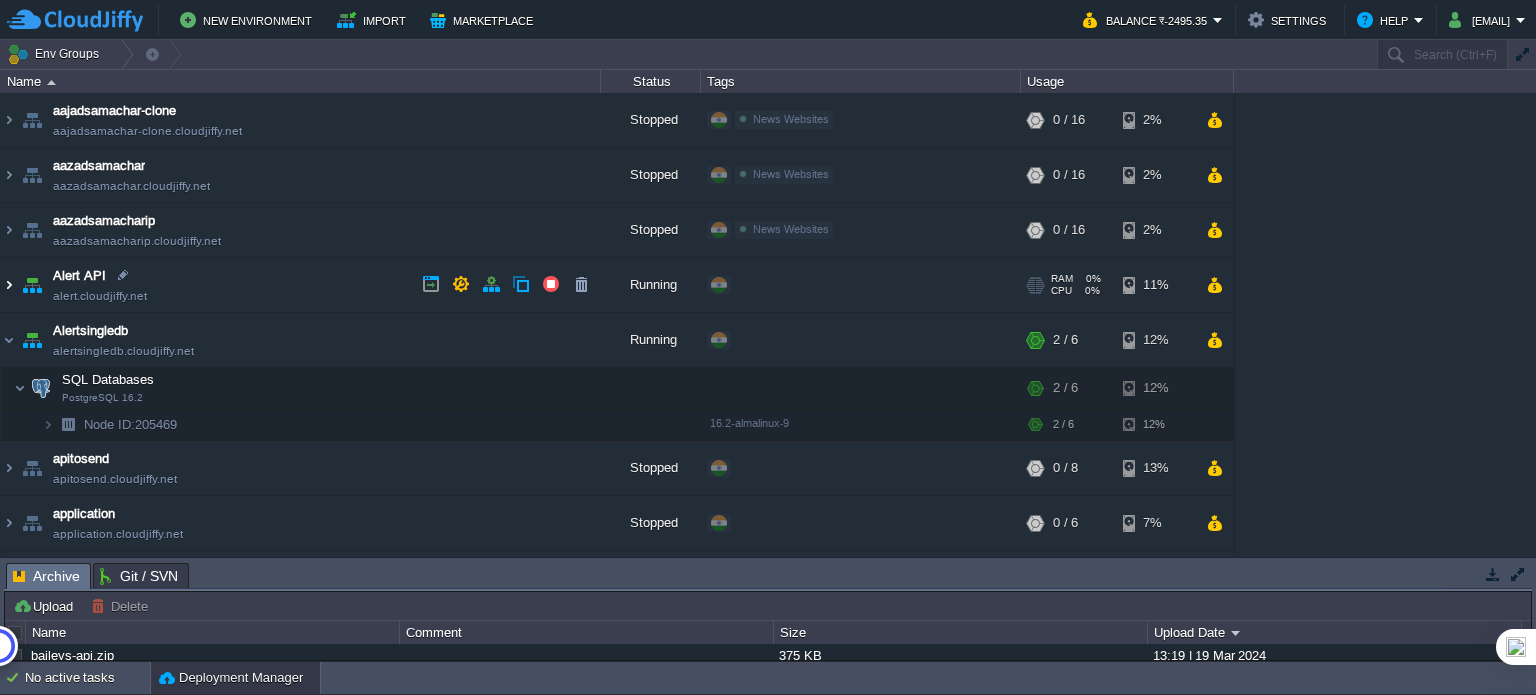 click at bounding box center (9, 285) 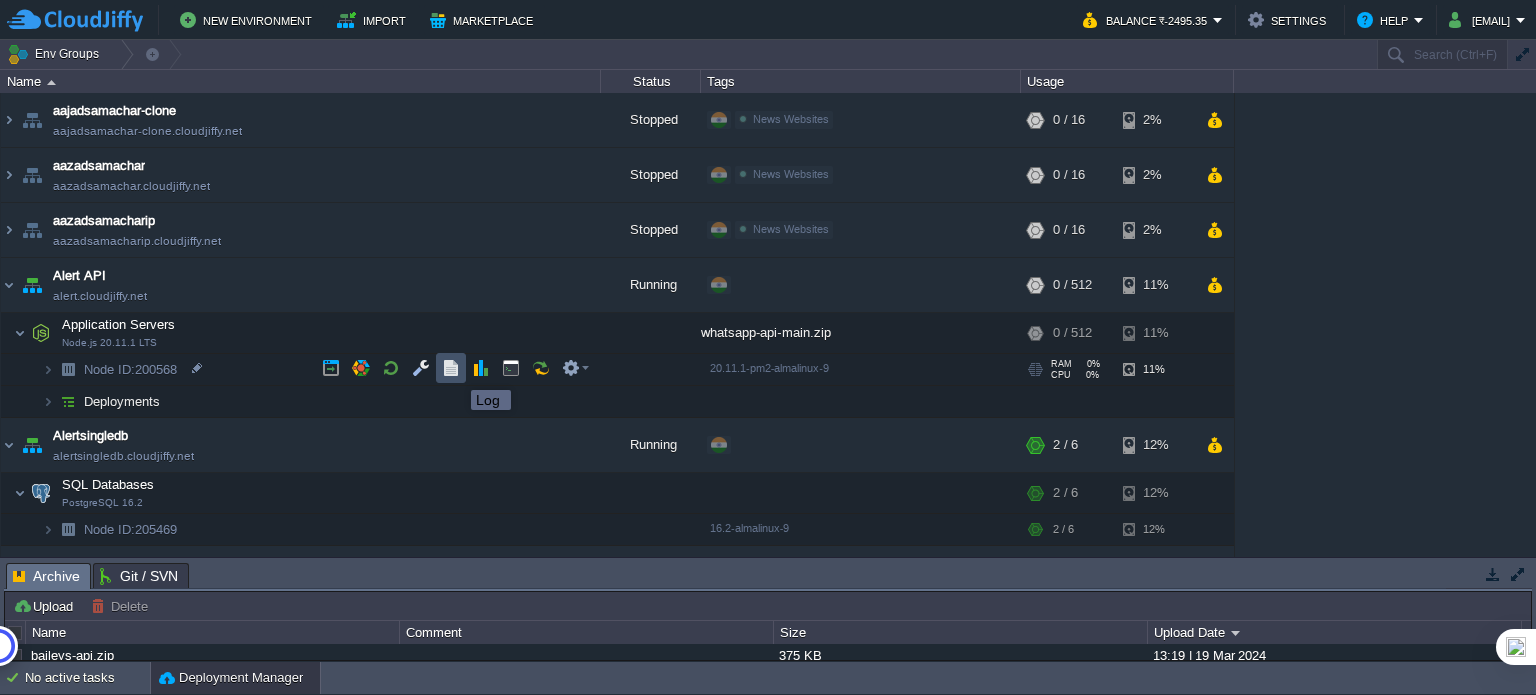 click at bounding box center (451, 368) 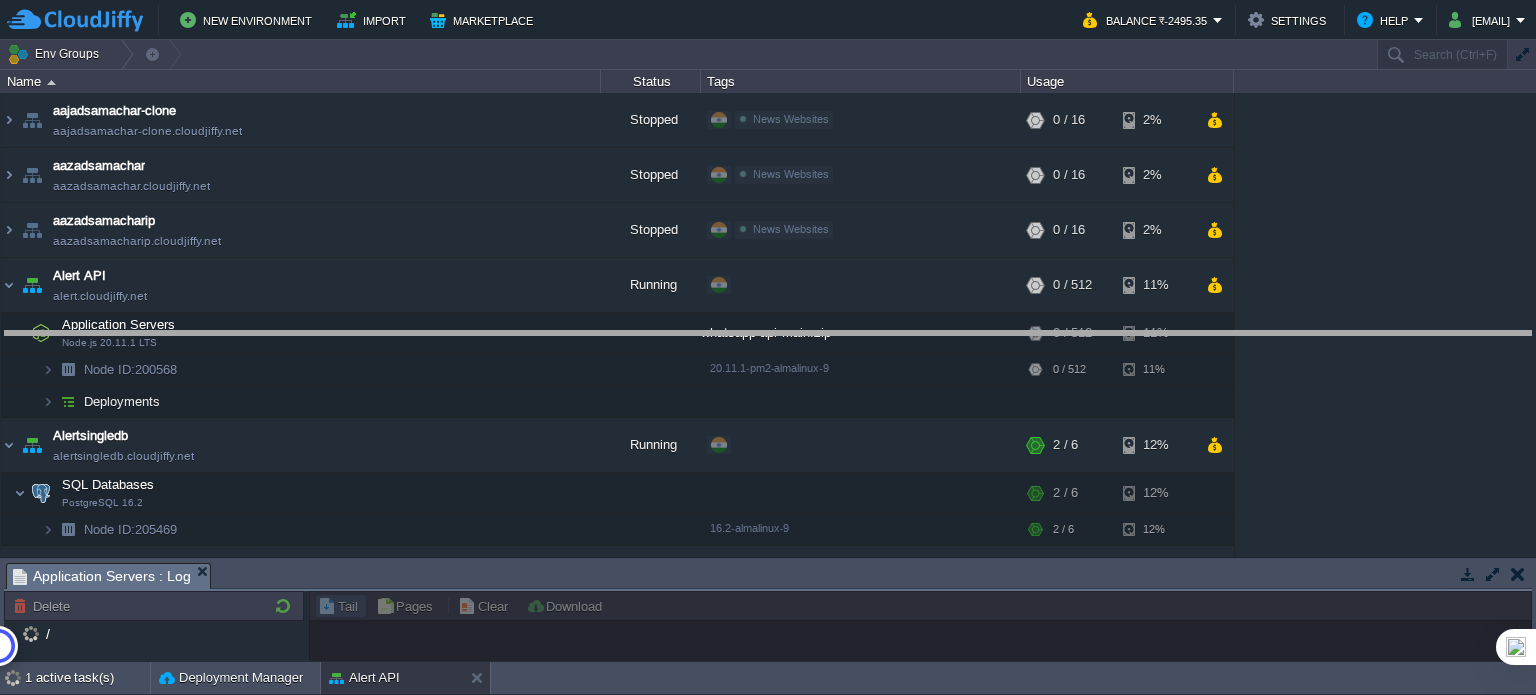 drag, startPoint x: 634, startPoint y: 571, endPoint x: 656, endPoint y: 339, distance: 233.04077 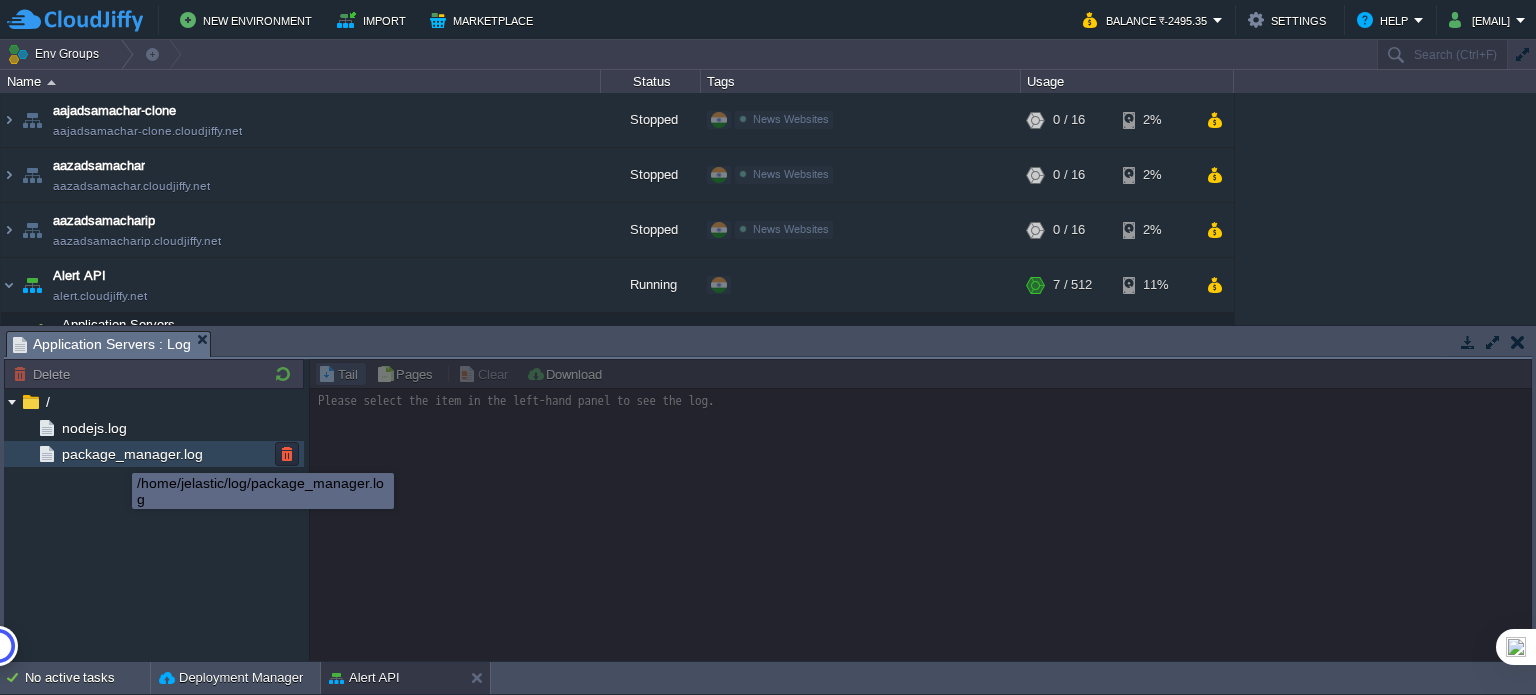 click on "package_manager.log" at bounding box center (132, 454) 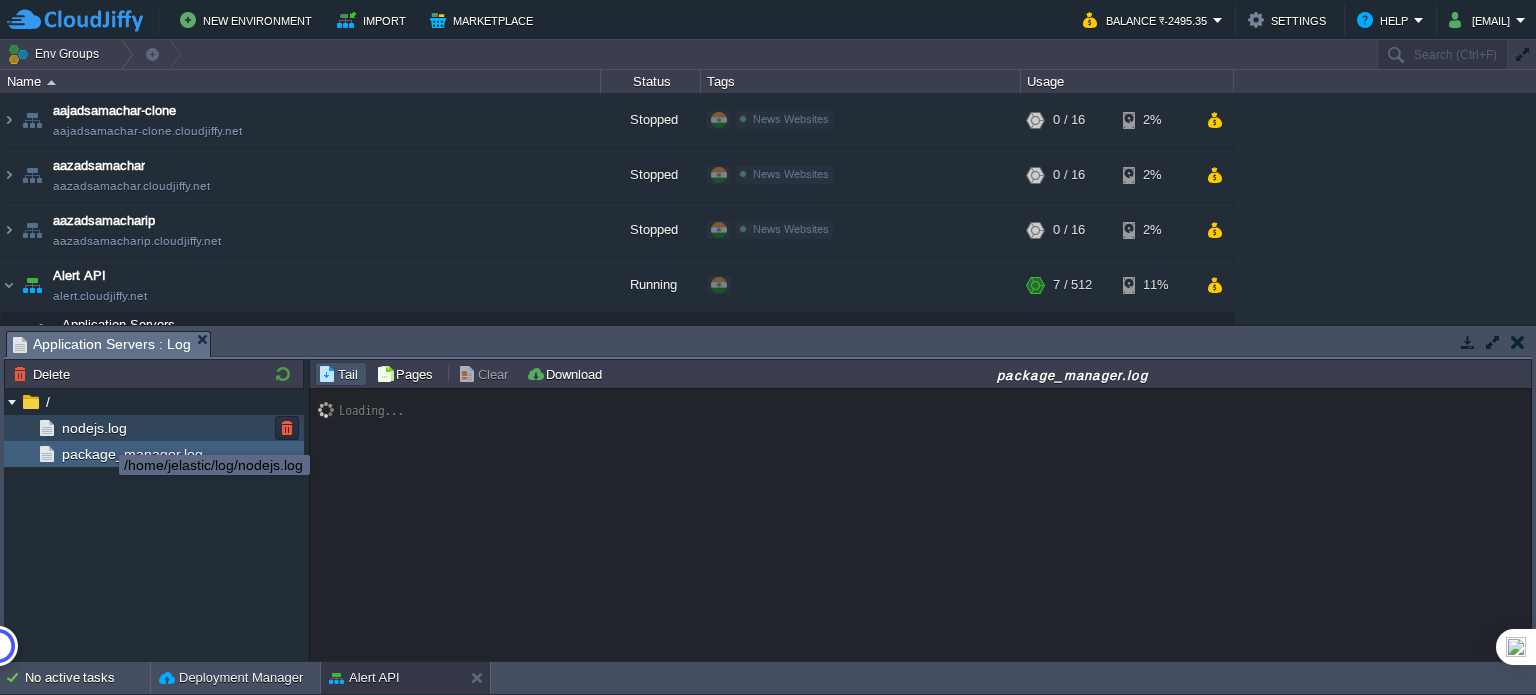 click on "nodejs.log" at bounding box center (94, 428) 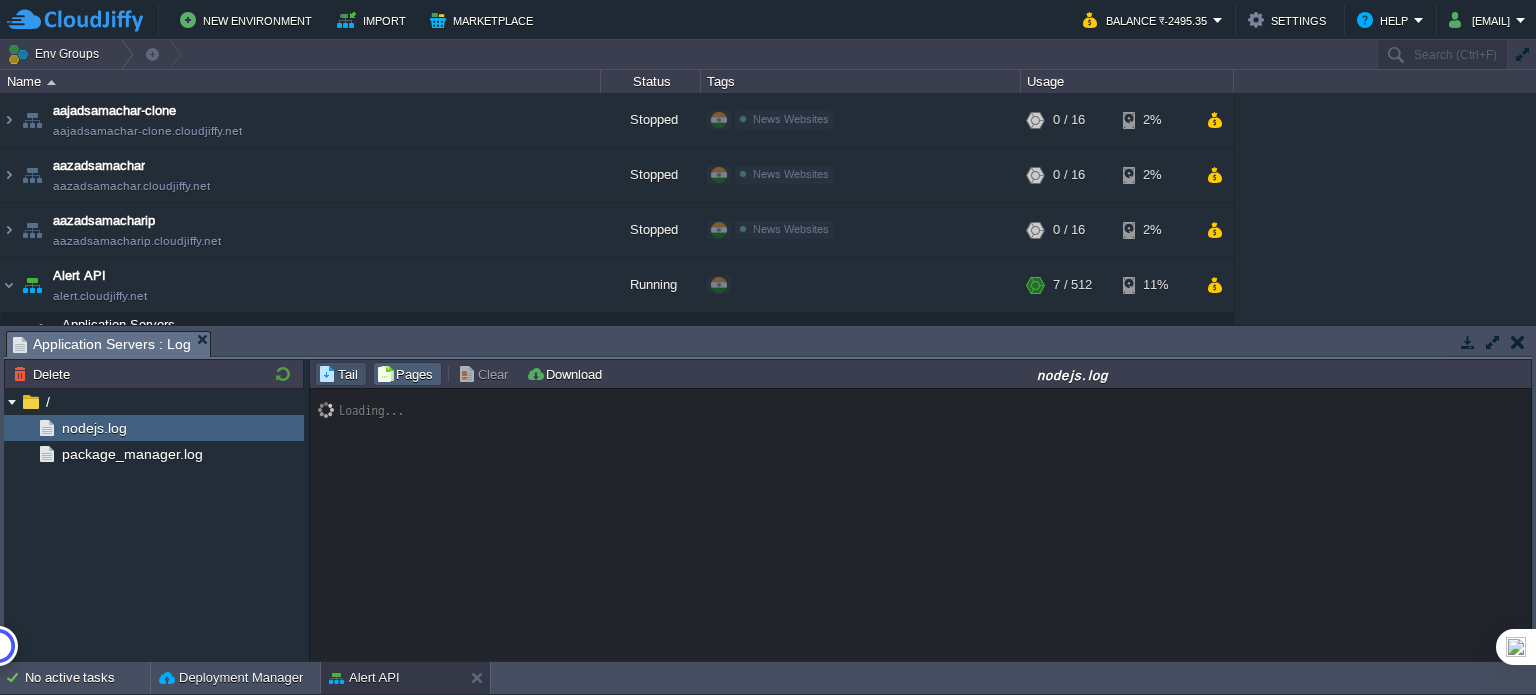 click on "Pages" at bounding box center [407, 374] 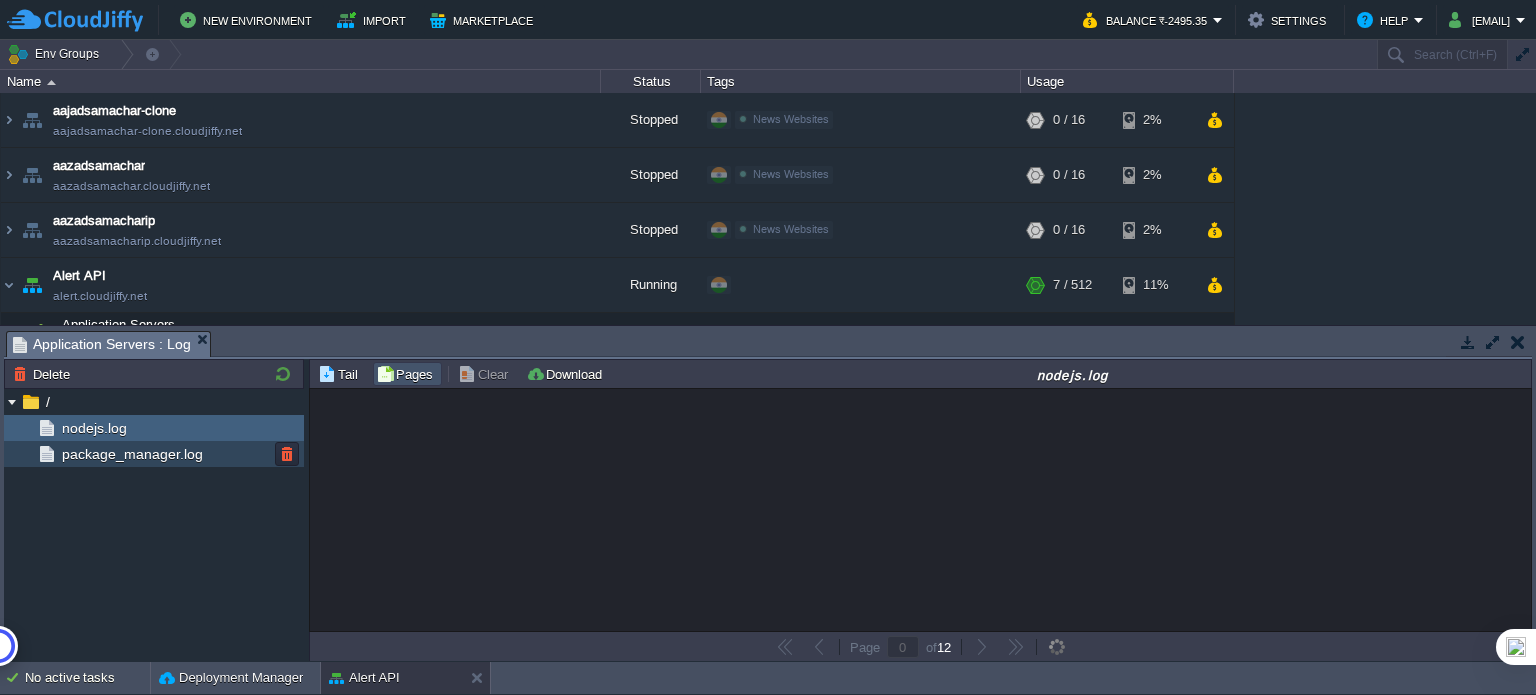 click on "package_manager.log" at bounding box center [132, 454] 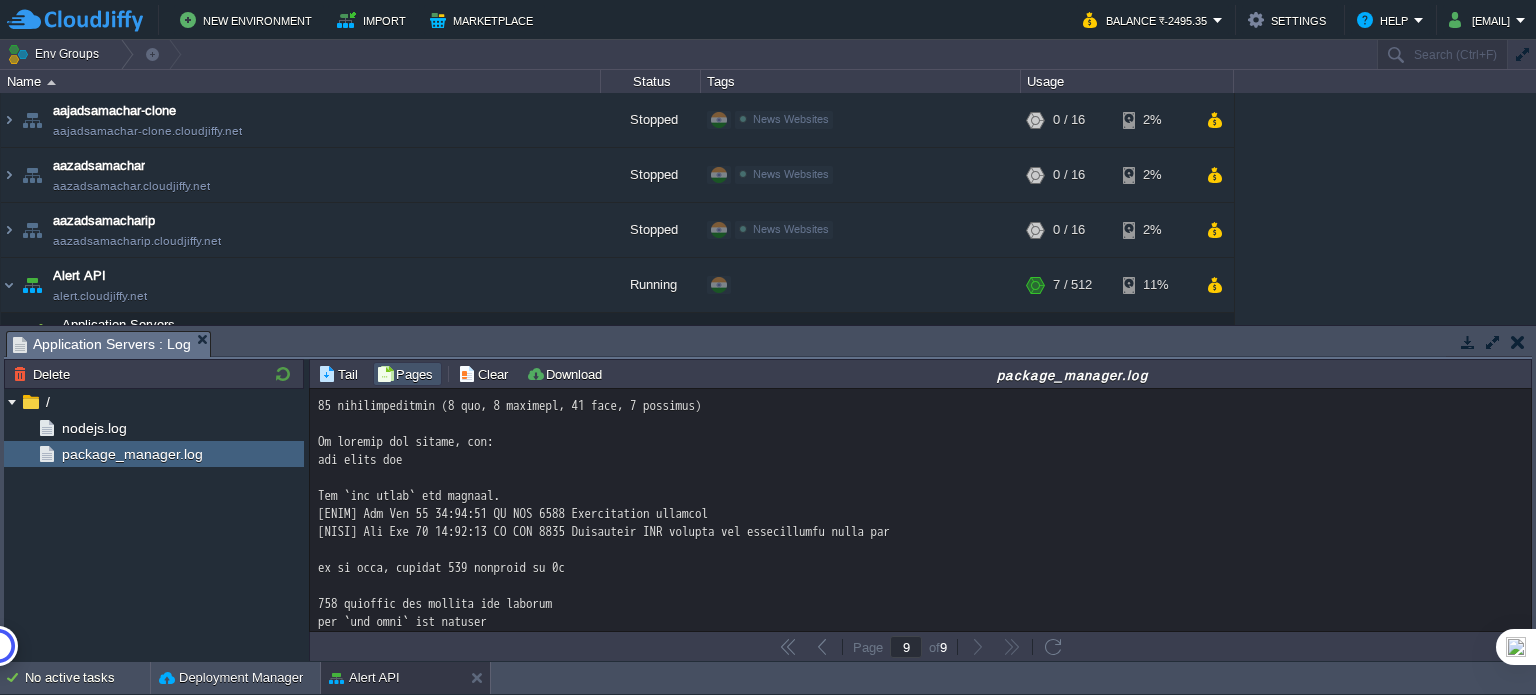 scroll, scrollTop: 14946, scrollLeft: 0, axis: vertical 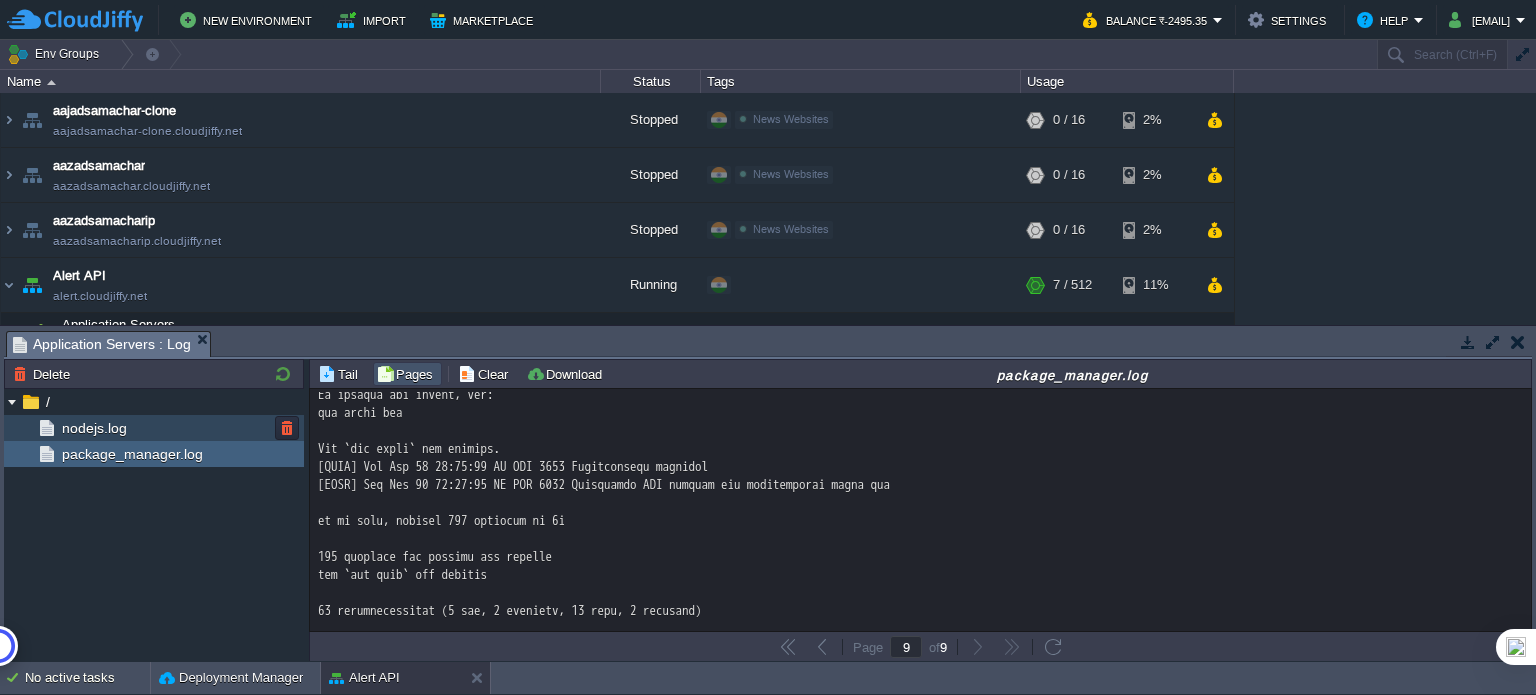 click on "nodejs.log" at bounding box center (154, 428) 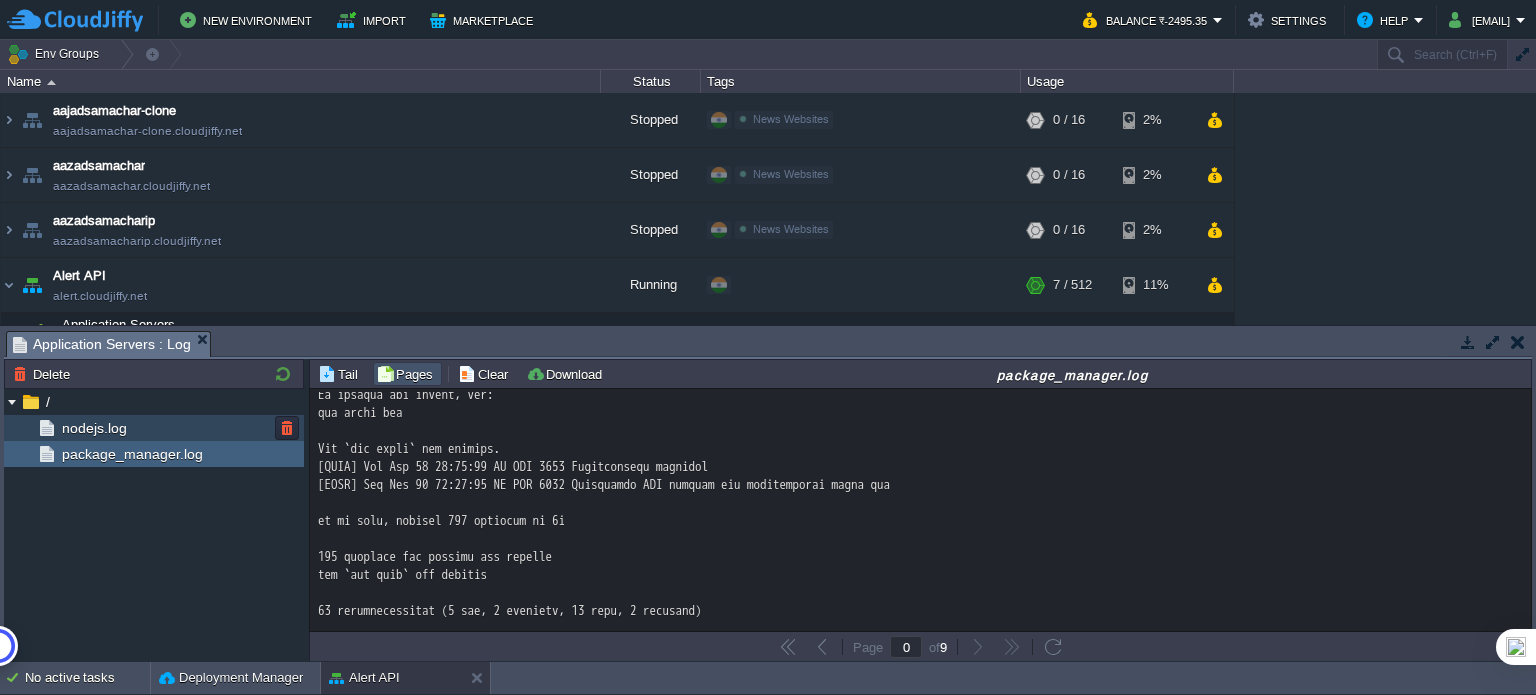 scroll, scrollTop: 0, scrollLeft: 0, axis: both 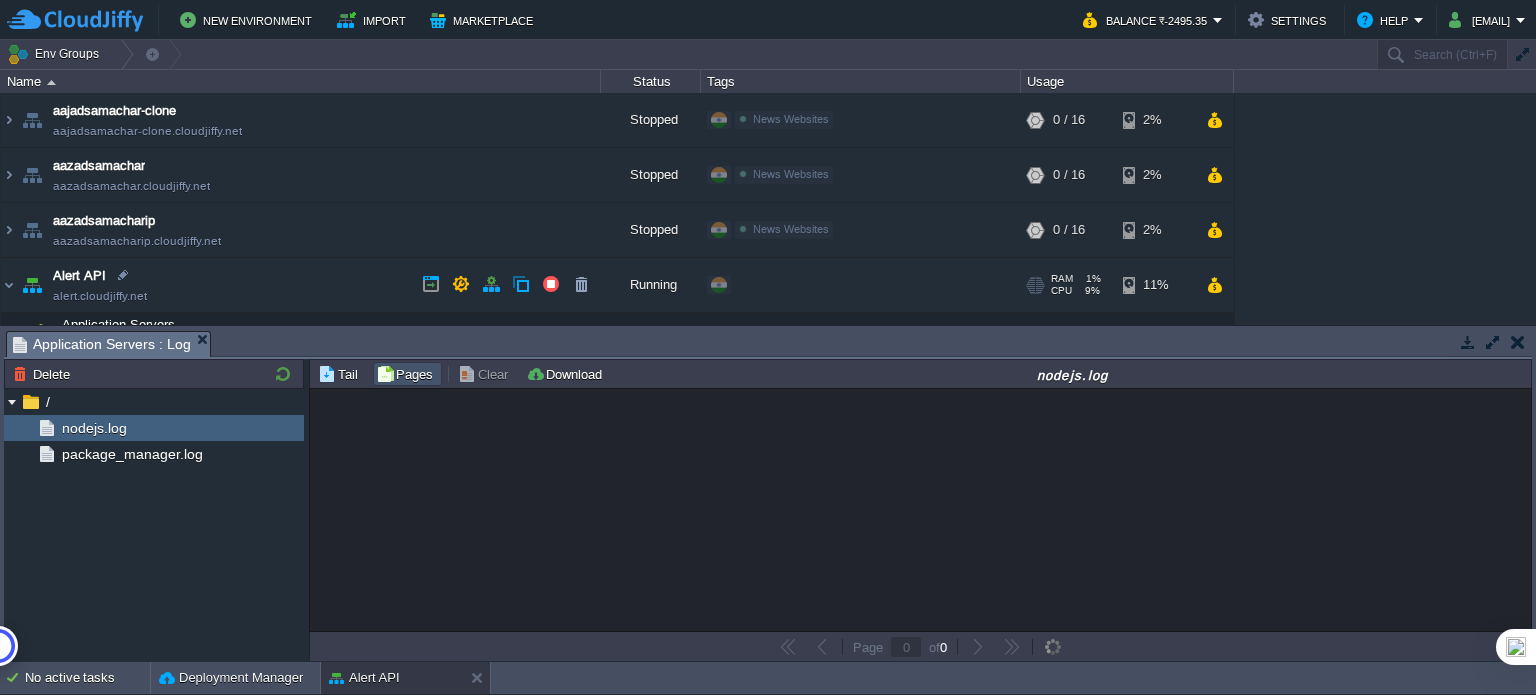 click on "alert.cloudjiffy.net" at bounding box center [100, 296] 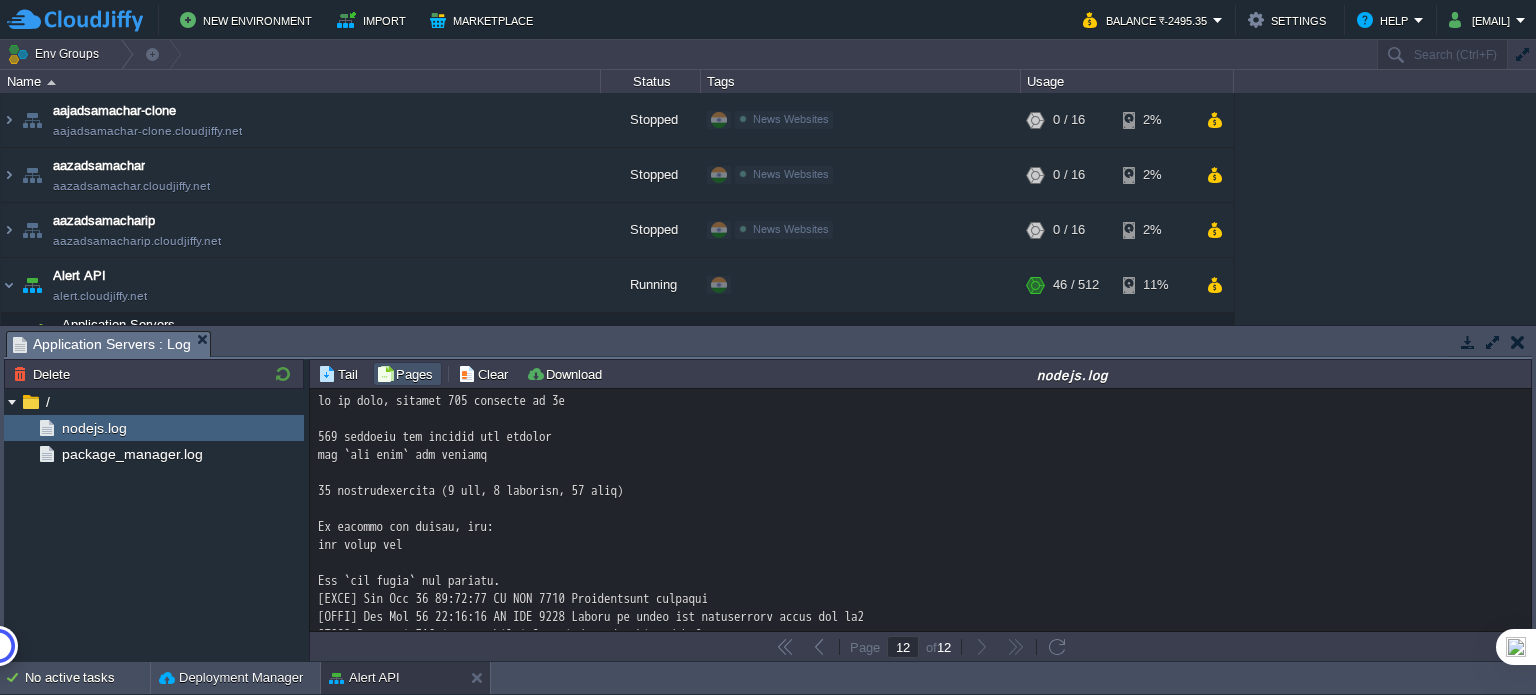 scroll, scrollTop: 14946, scrollLeft: 0, axis: vertical 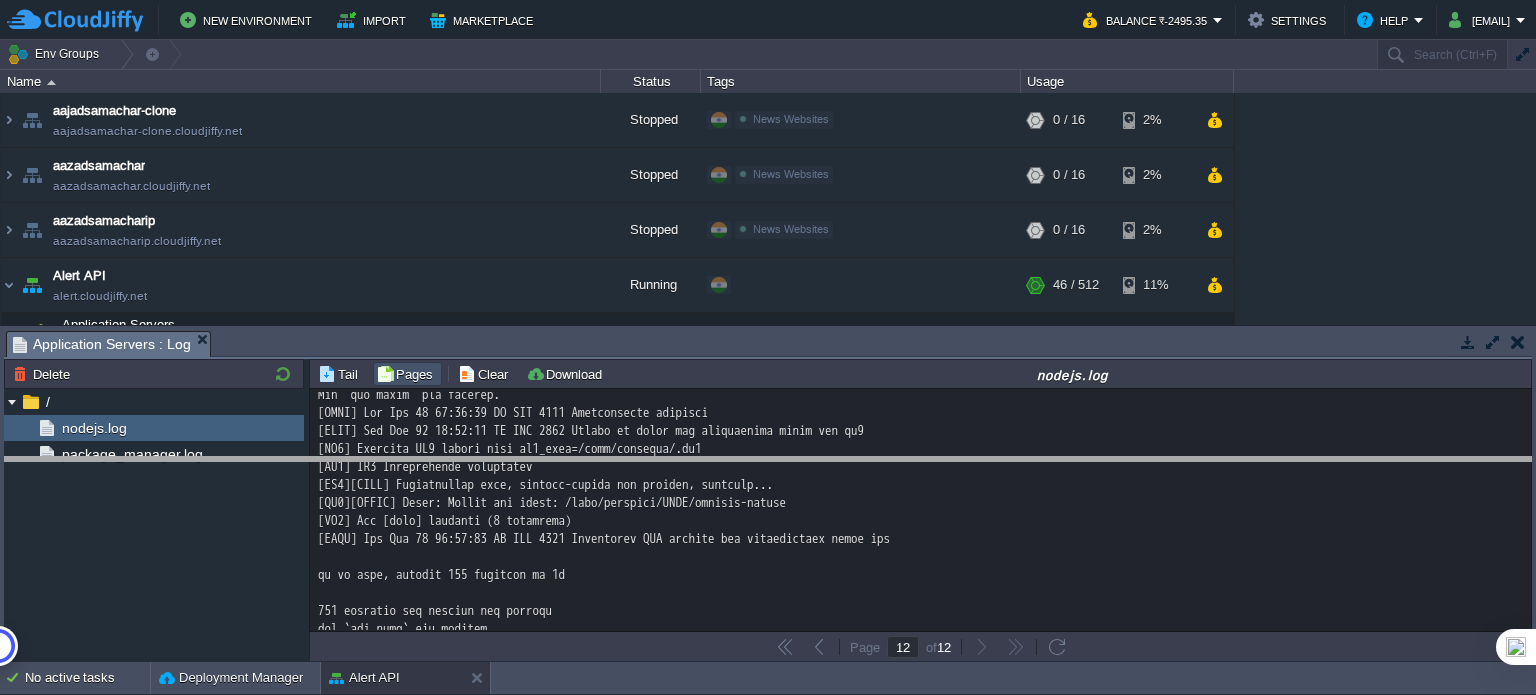 drag, startPoint x: 959, startPoint y: 353, endPoint x: 970, endPoint y: 479, distance: 126.47925 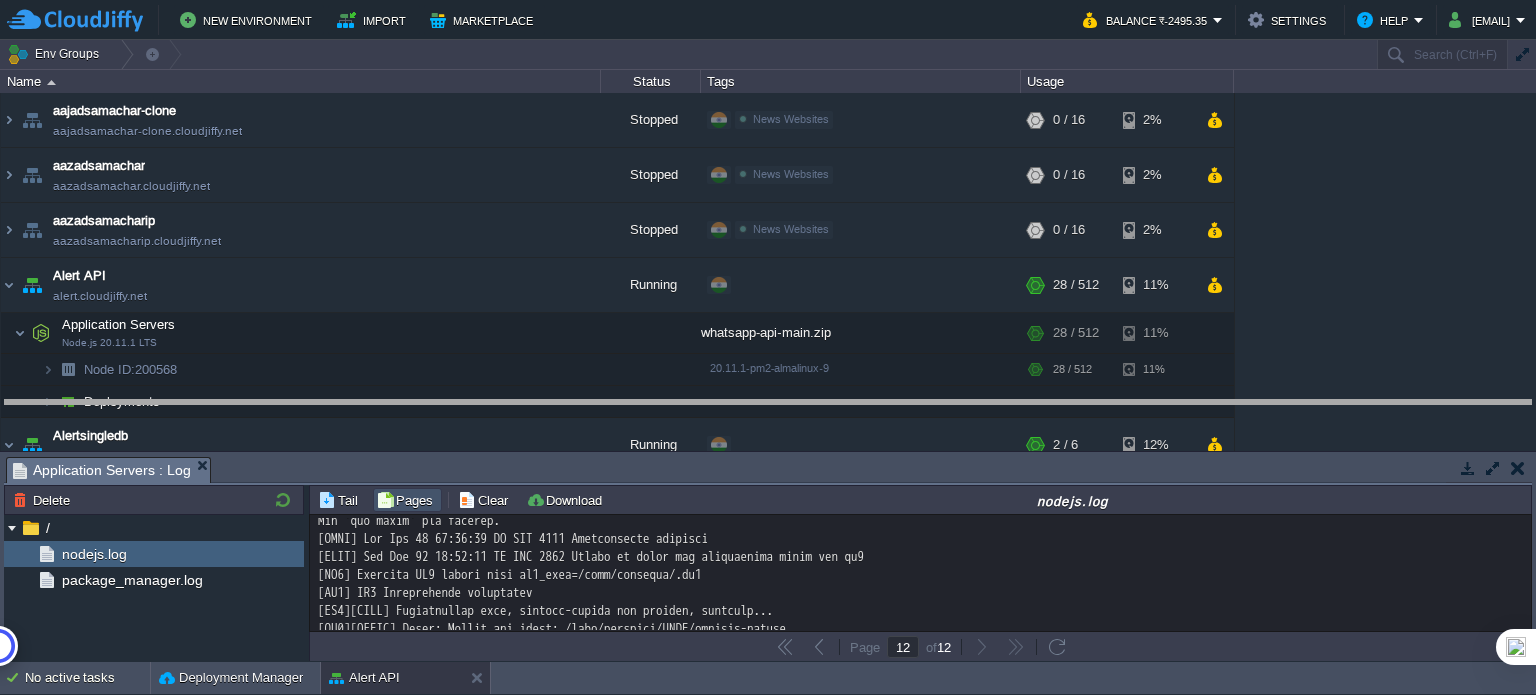 drag, startPoint x: 752, startPoint y: 471, endPoint x: 759, endPoint y: 415, distance: 56.435802 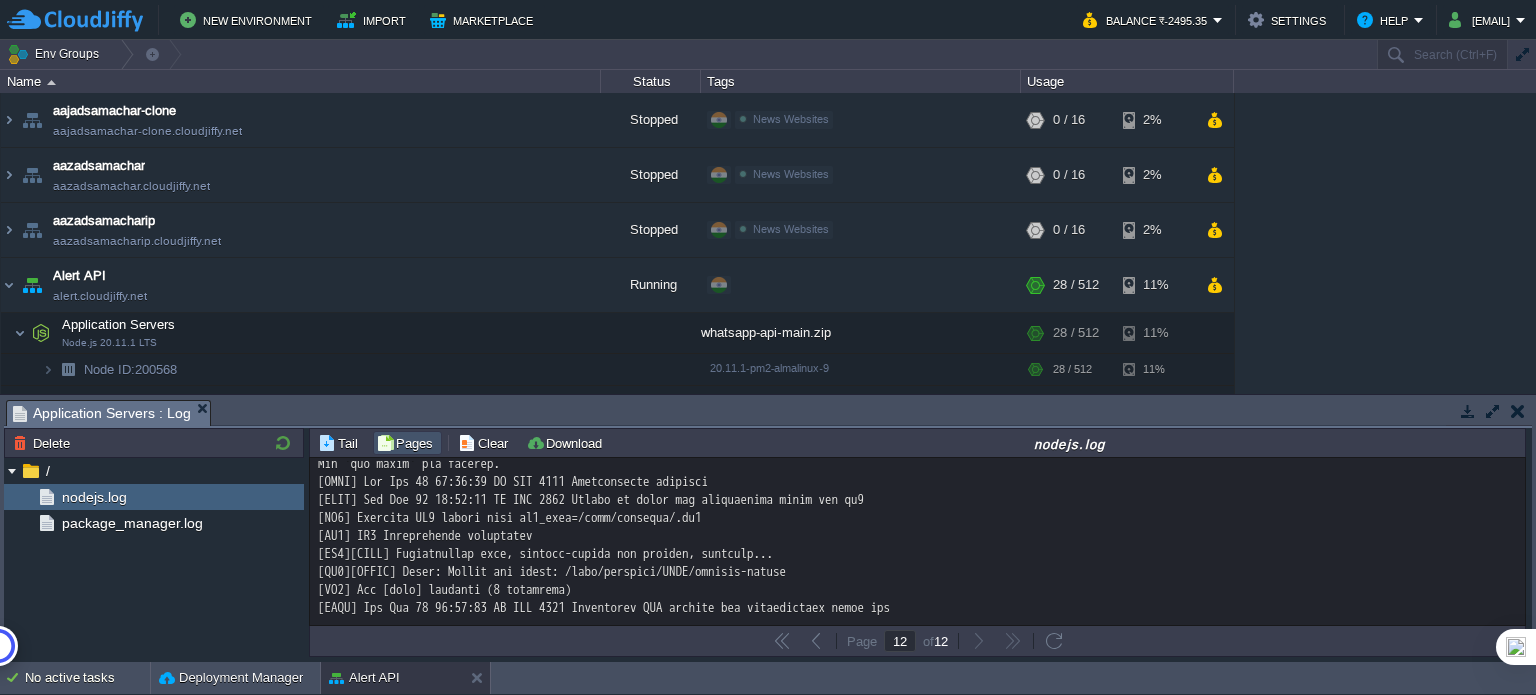 scroll, scrollTop: 15021, scrollLeft: 0, axis: vertical 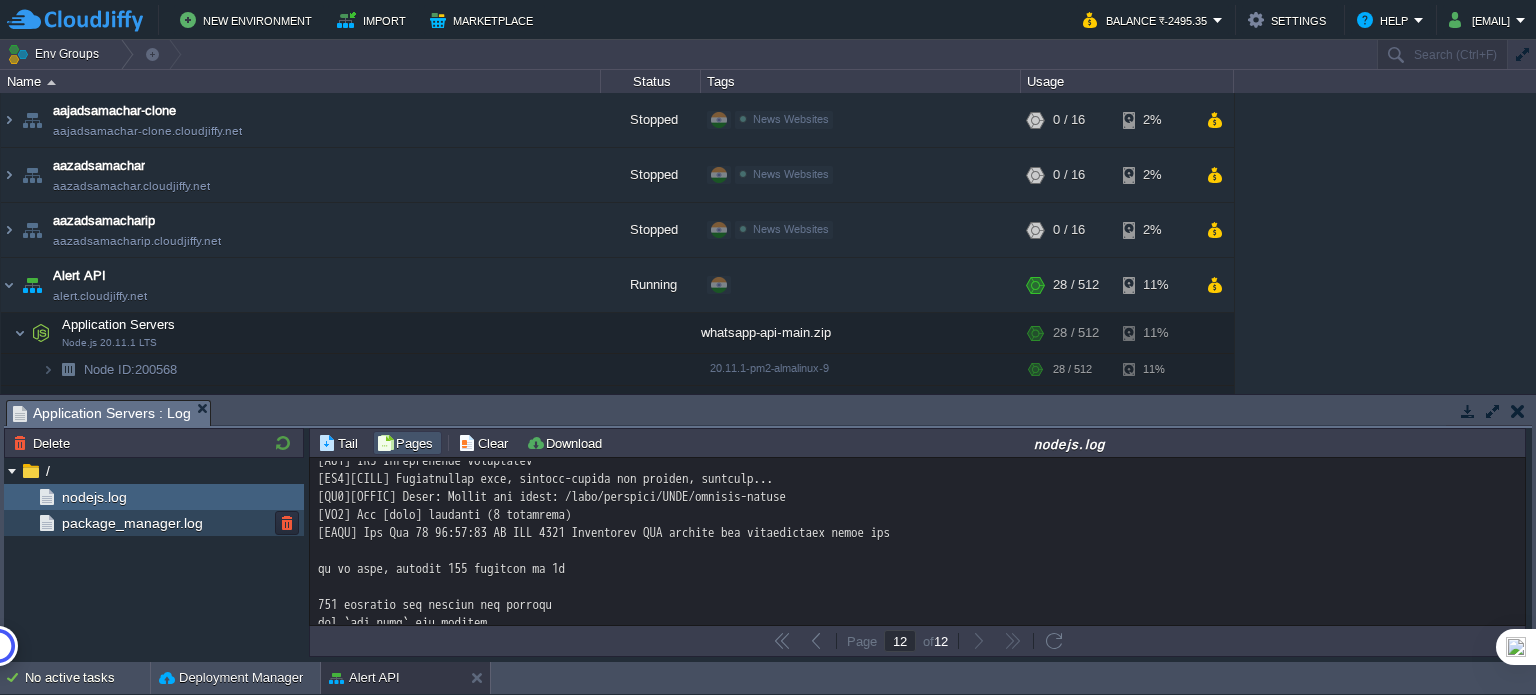 click on "package_manager.log" at bounding box center [132, 523] 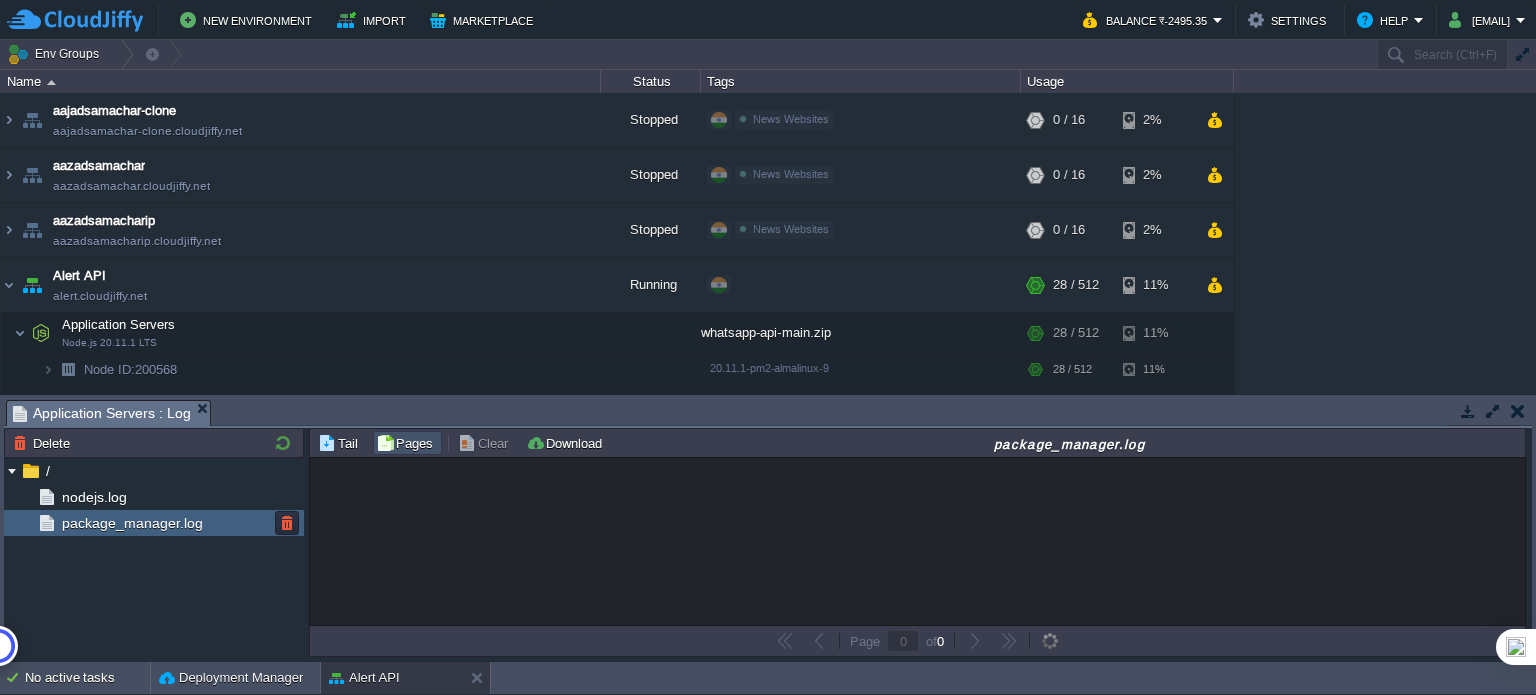 scroll, scrollTop: 0, scrollLeft: 0, axis: both 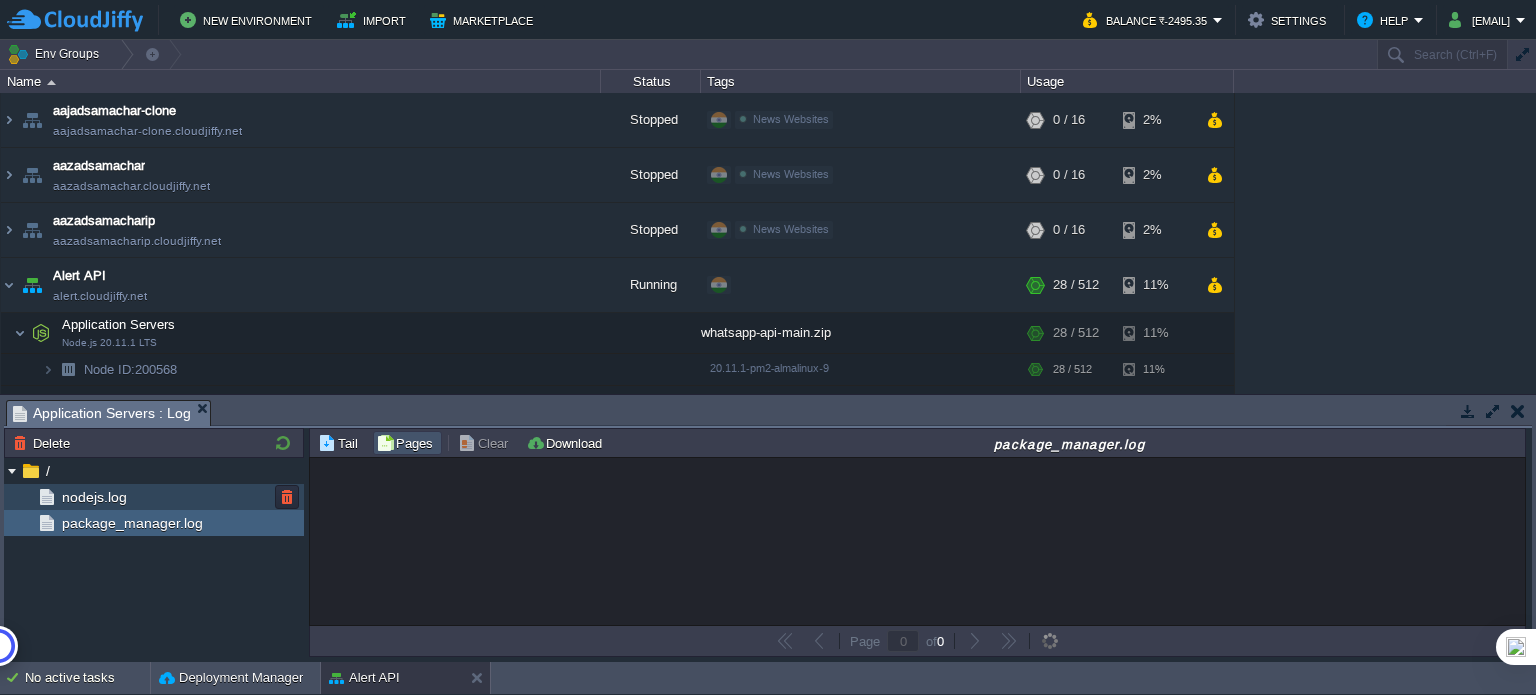 click on "nodejs.log" at bounding box center (154, 497) 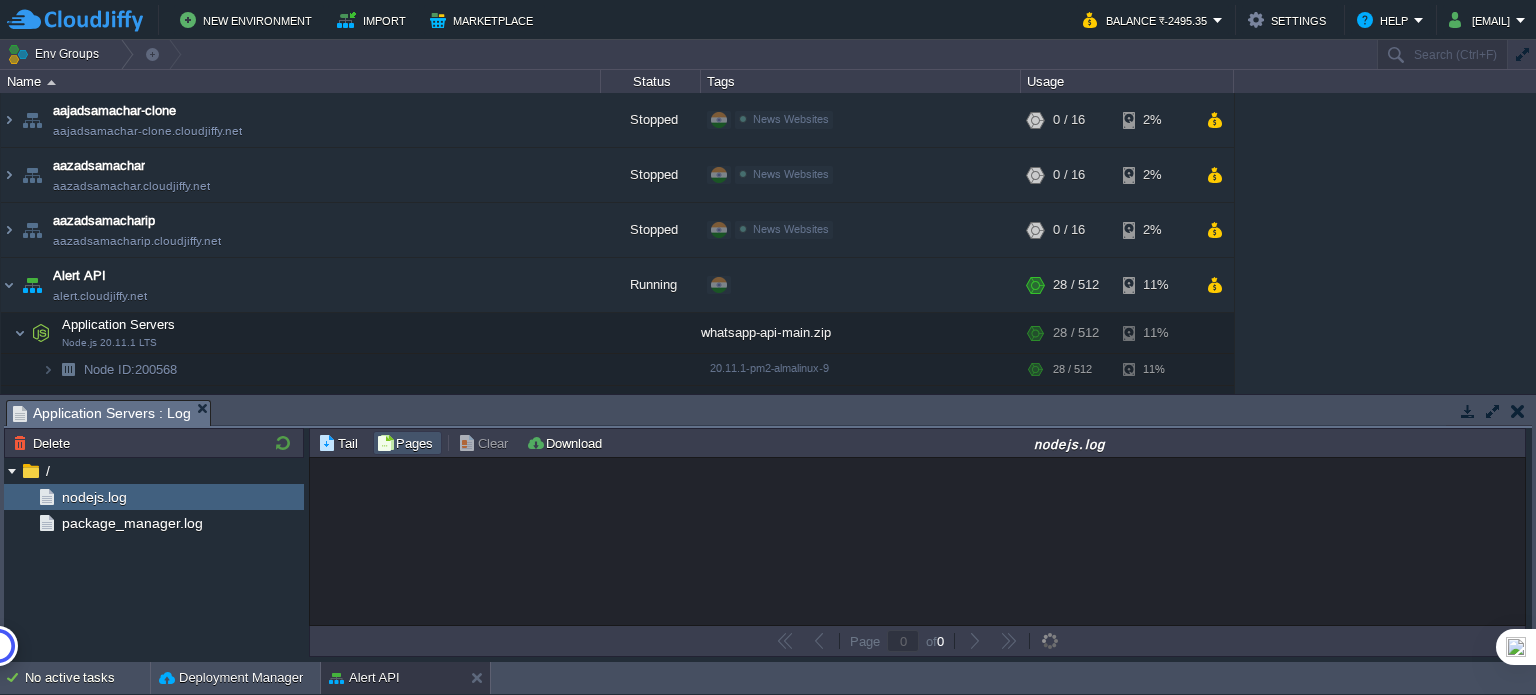 click at bounding box center (1517, 411) 